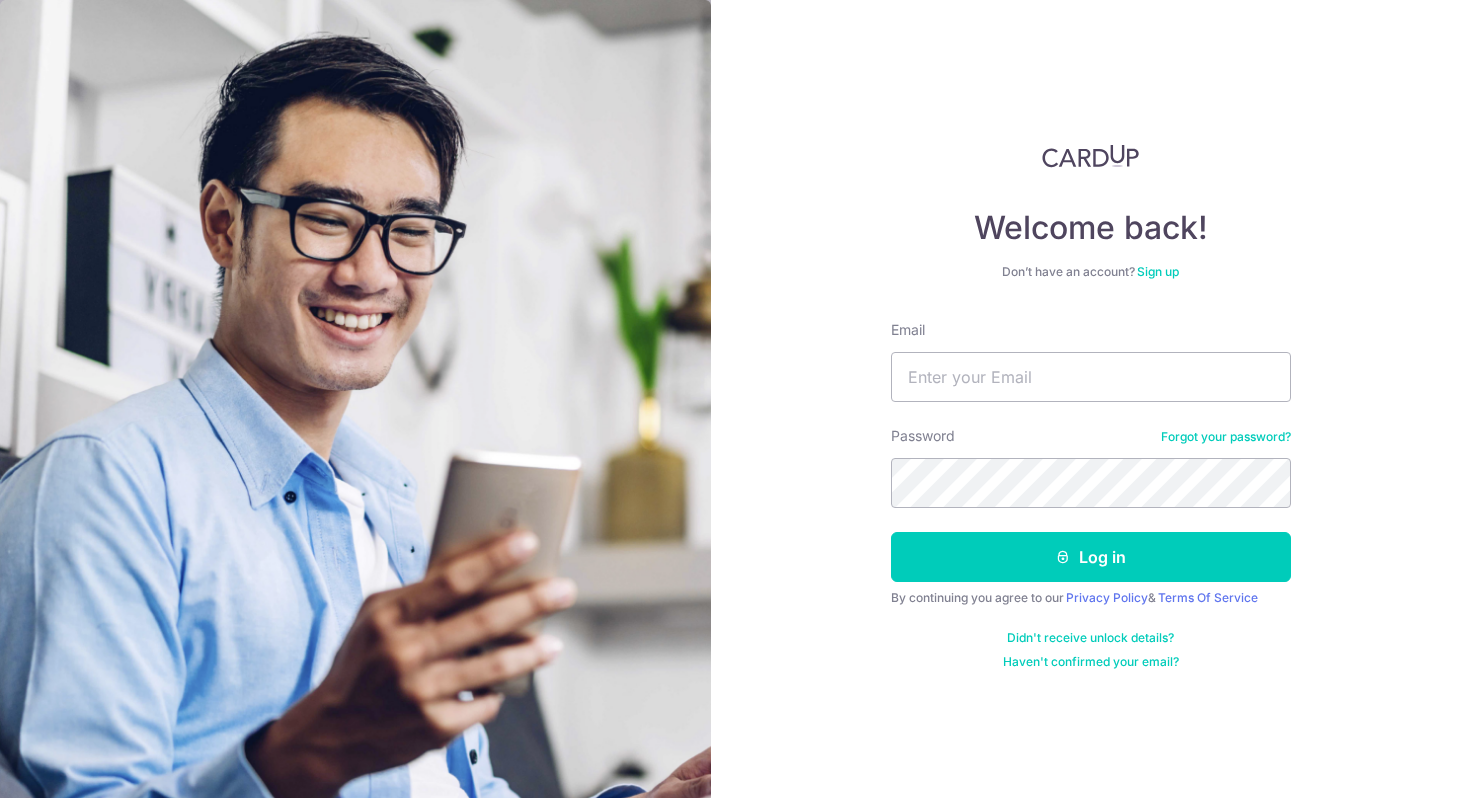 scroll, scrollTop: 0, scrollLeft: 0, axis: both 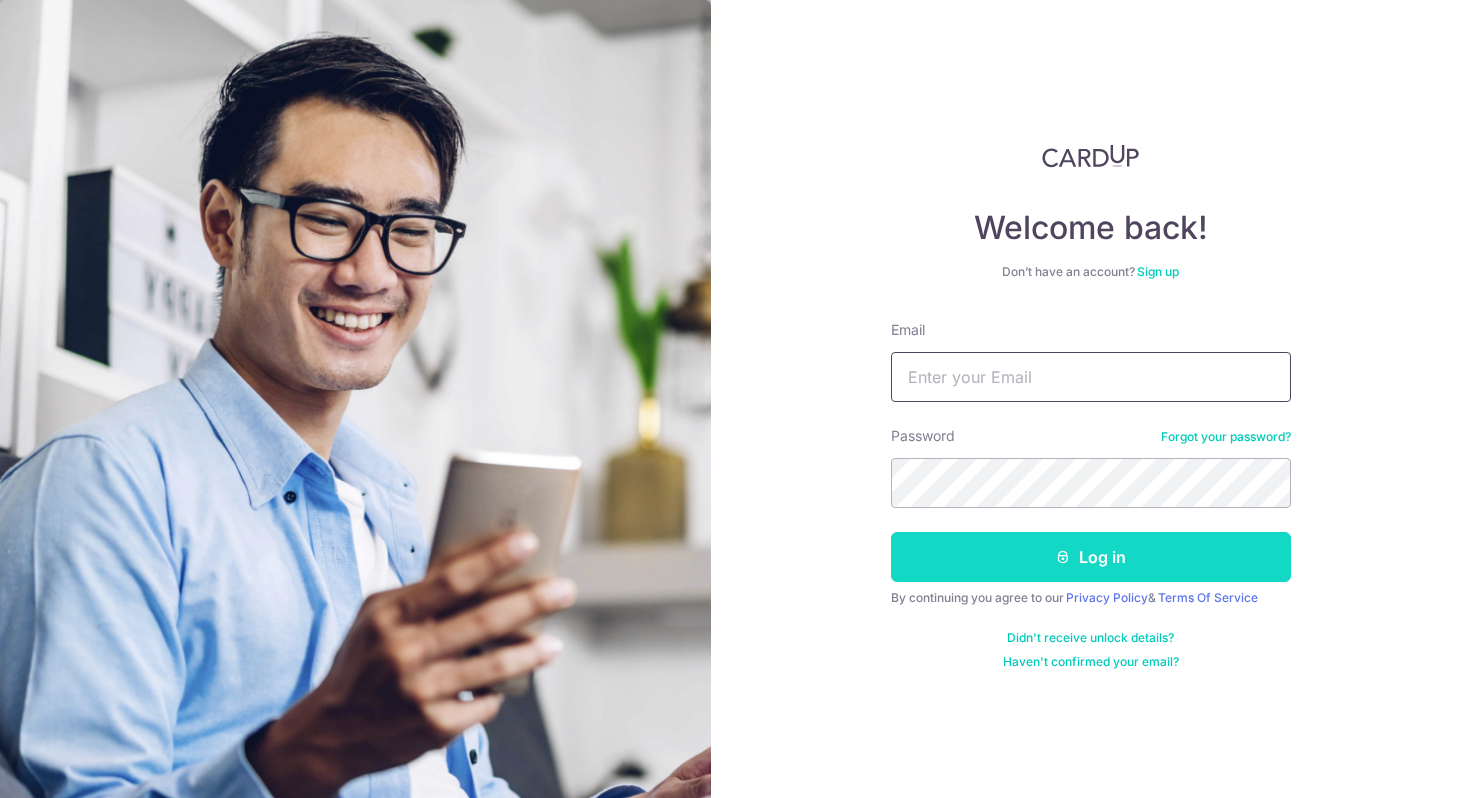 type on "[EMAIL]" 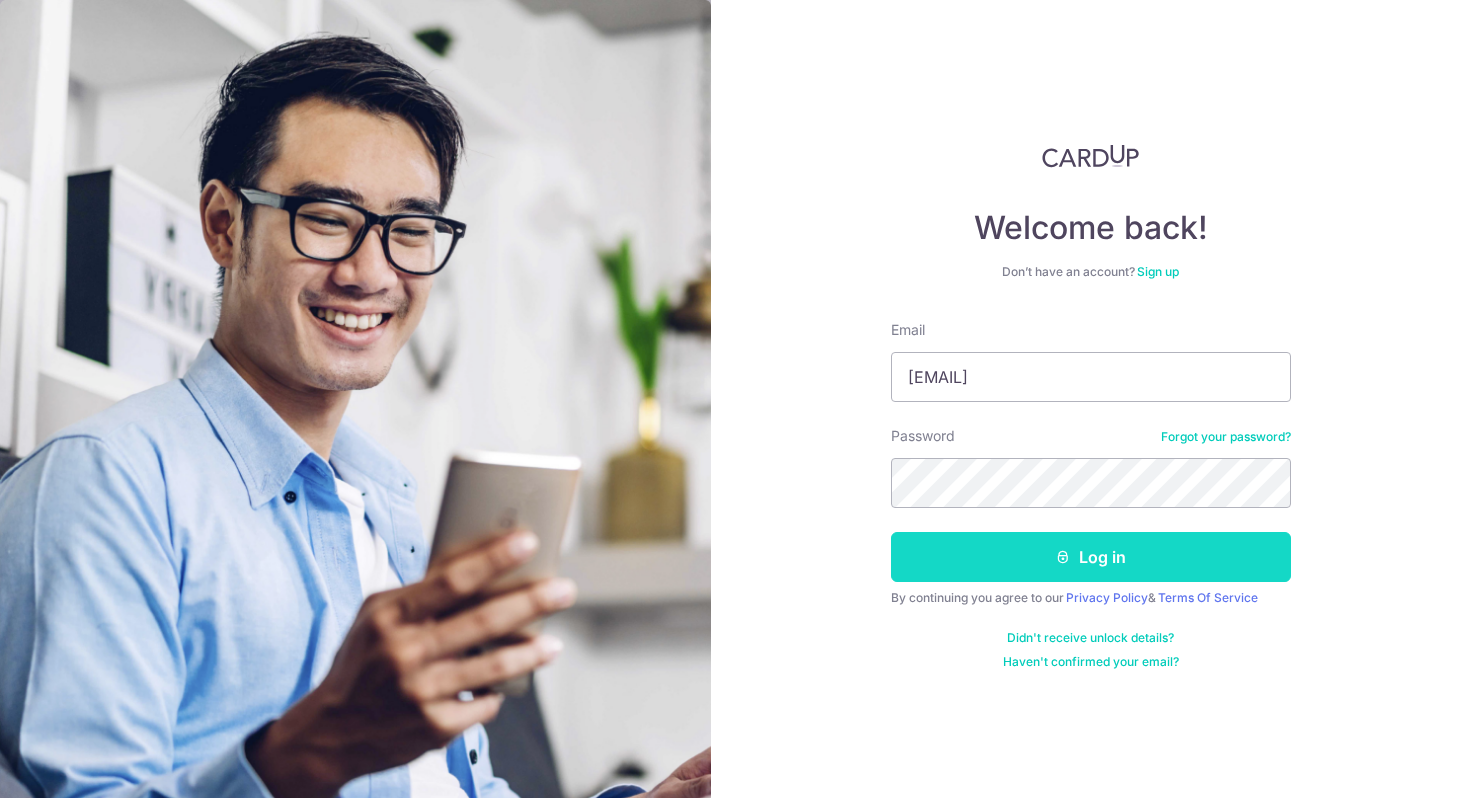 click on "Log in" at bounding box center (1091, 557) 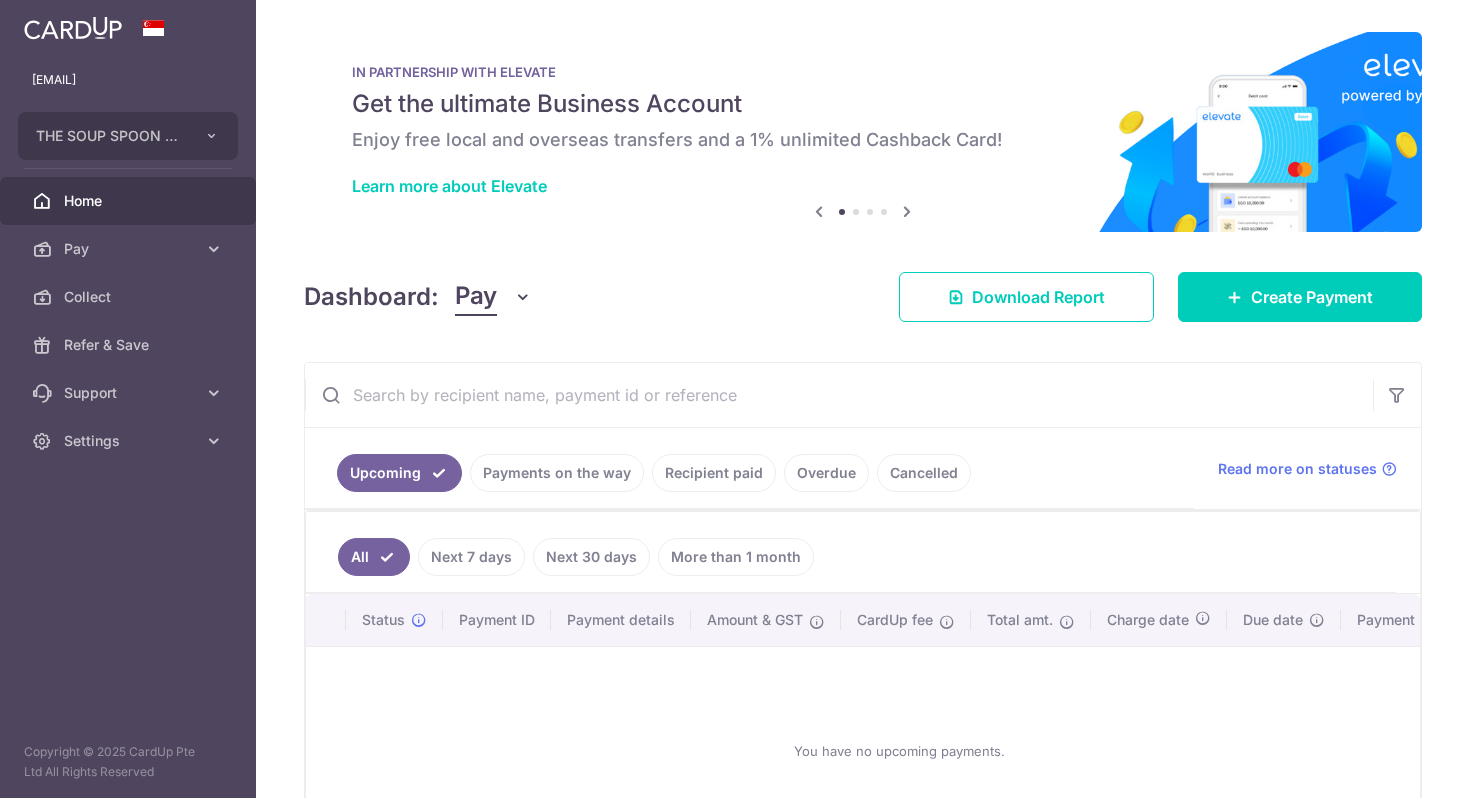 scroll, scrollTop: 0, scrollLeft: 0, axis: both 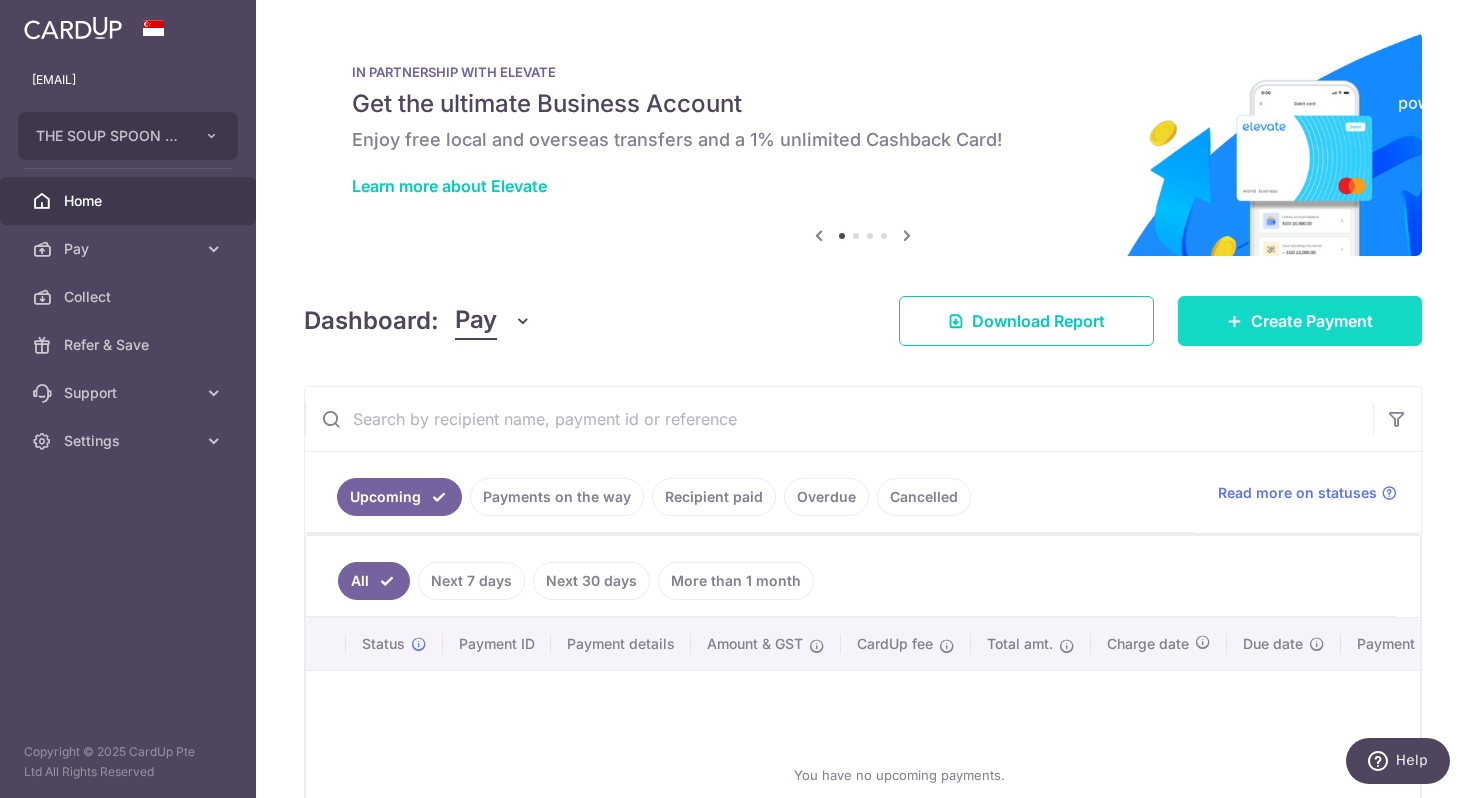 click on "Create Payment" at bounding box center (1312, 321) 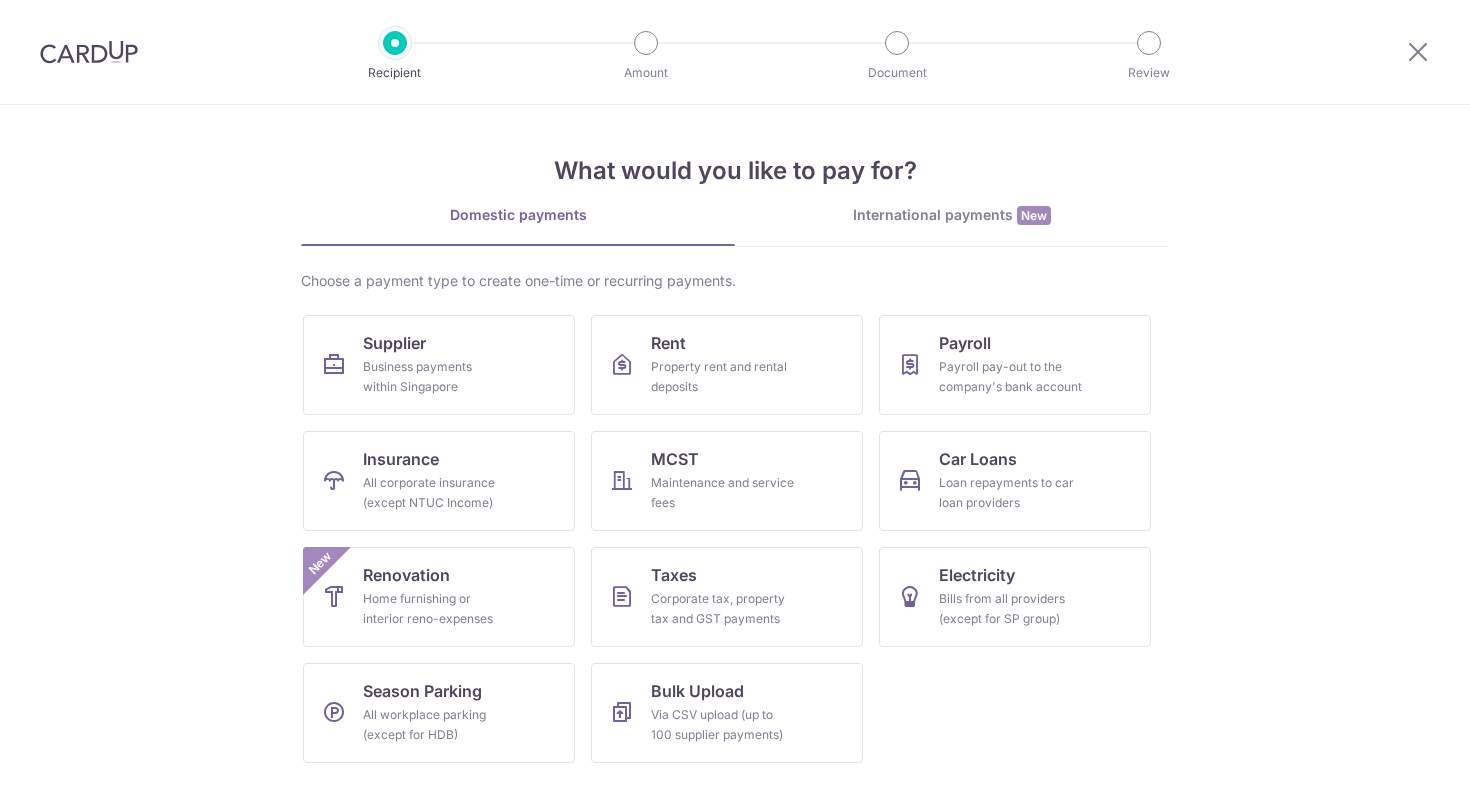scroll, scrollTop: 0, scrollLeft: 0, axis: both 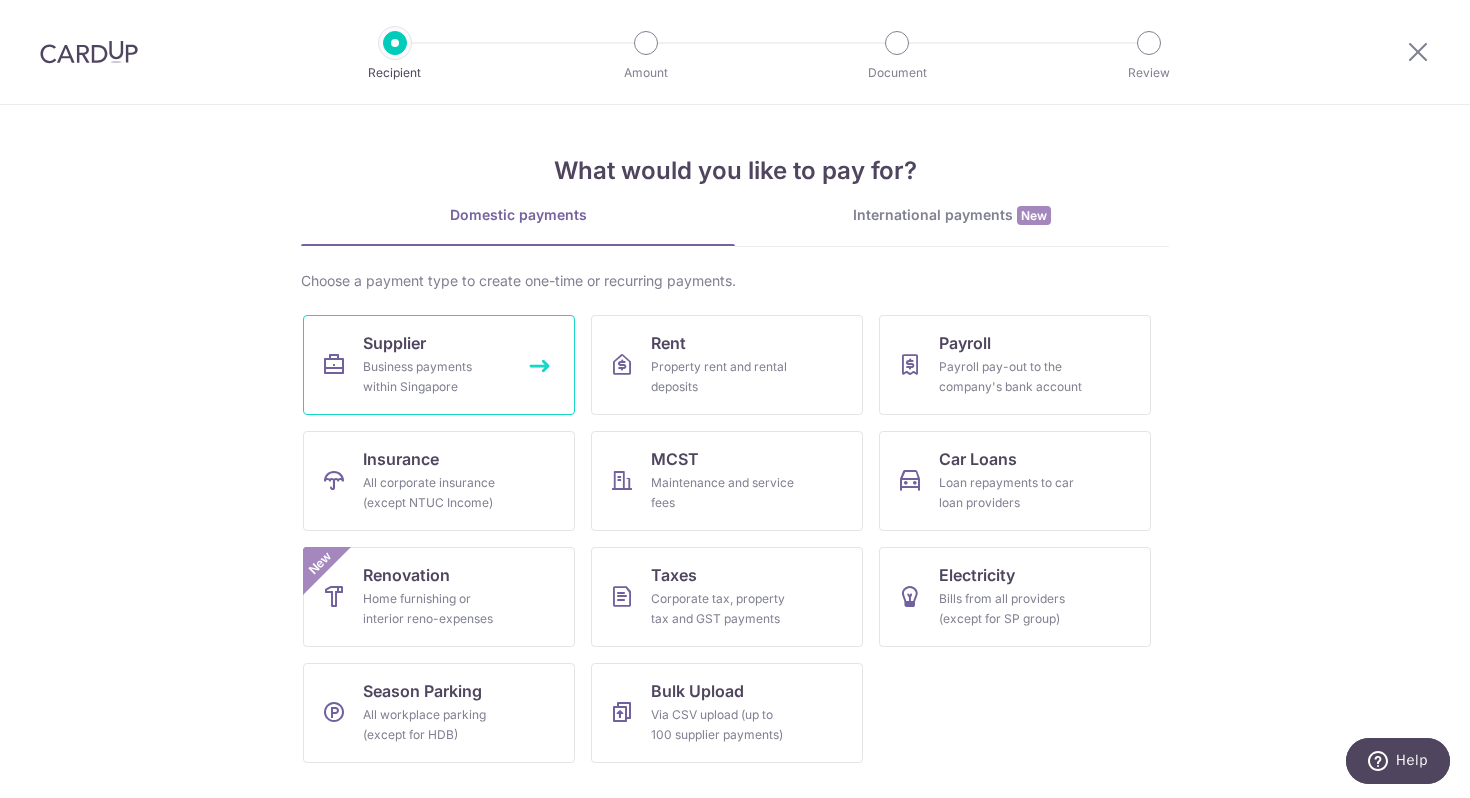 click on "Supplier Business payments within Singapore" at bounding box center (439, 365) 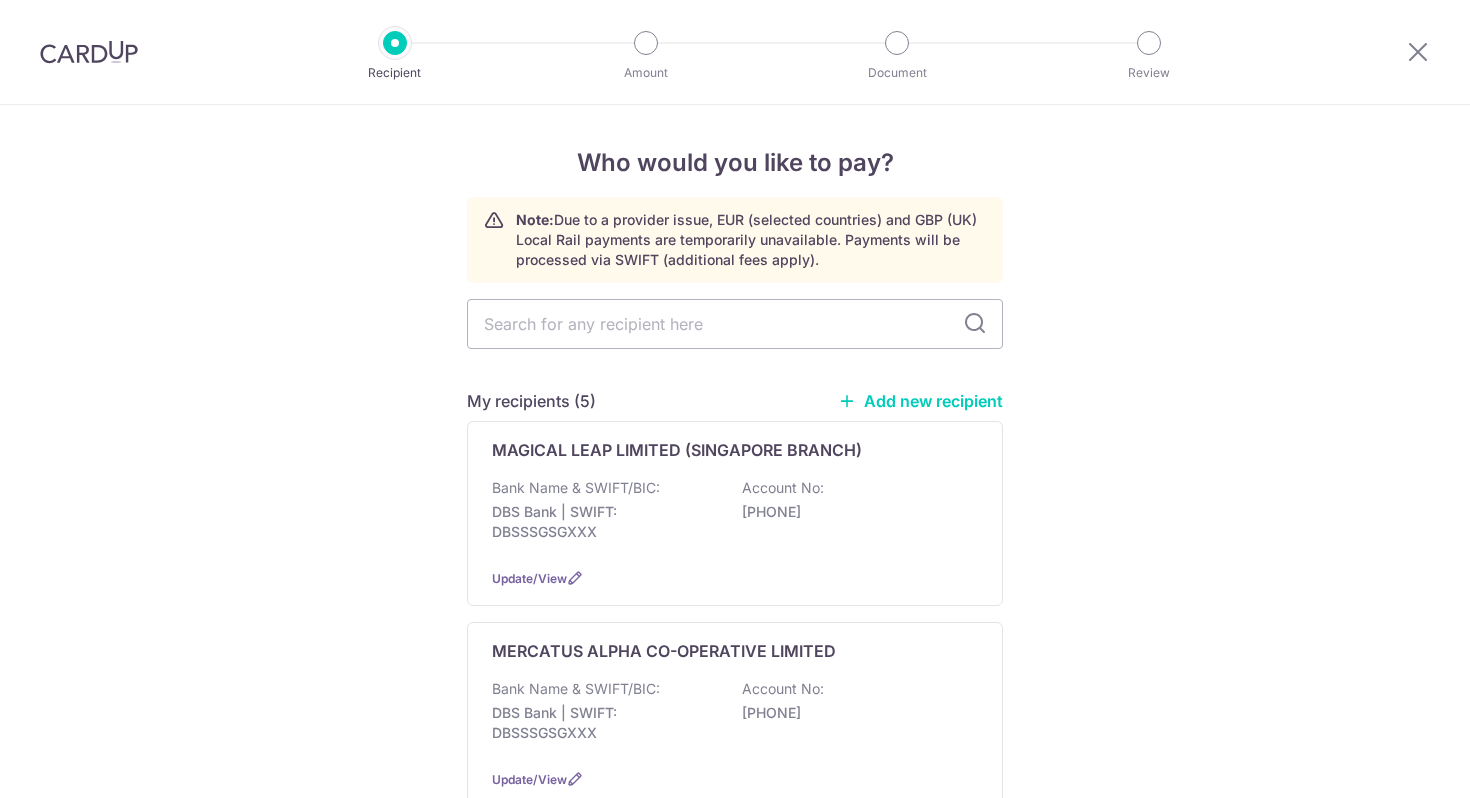 scroll, scrollTop: 0, scrollLeft: 0, axis: both 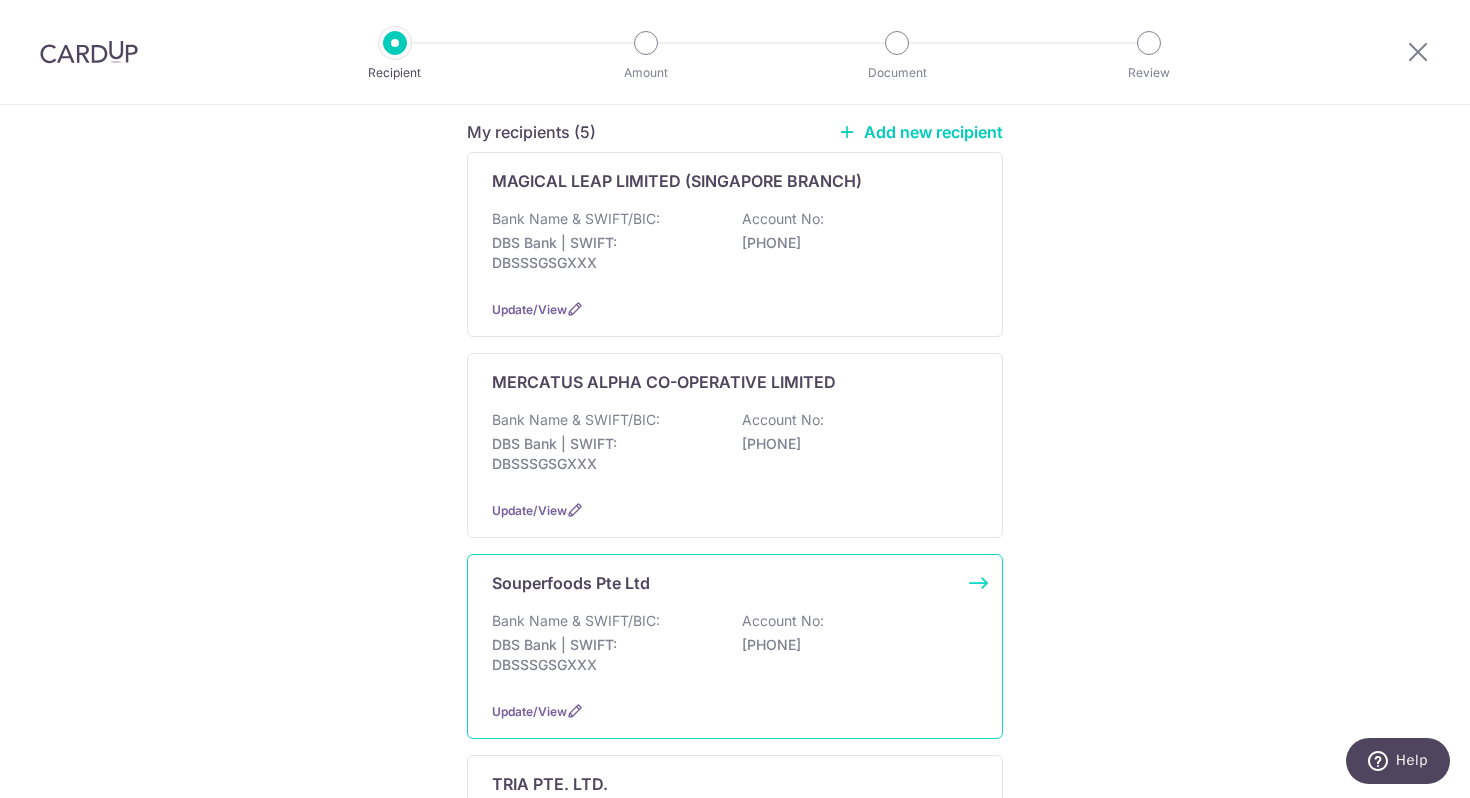 click on "DBS Bank | SWIFT: DBSSSGSGXXX" at bounding box center (604, 655) 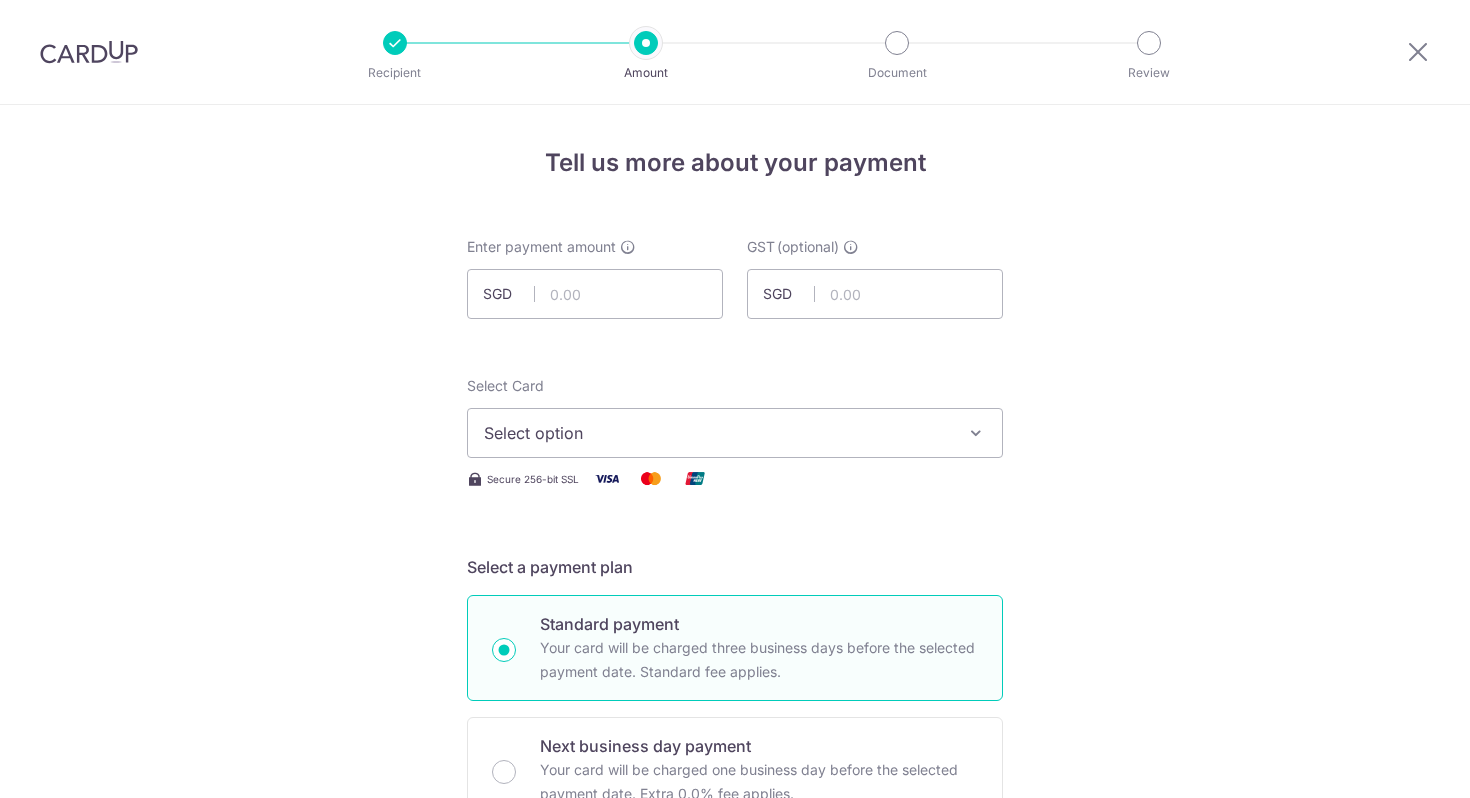 scroll, scrollTop: 0, scrollLeft: 0, axis: both 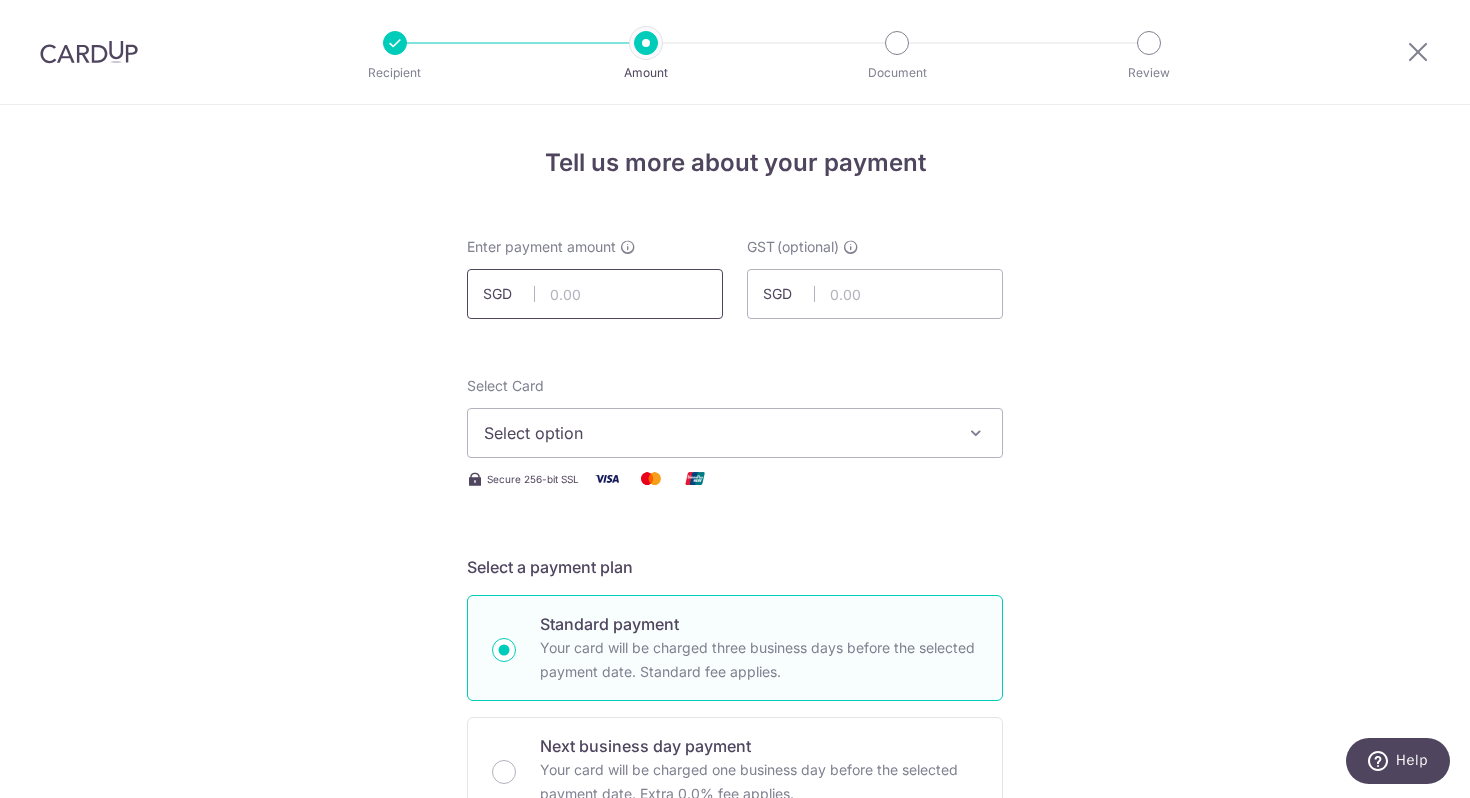 click at bounding box center (595, 294) 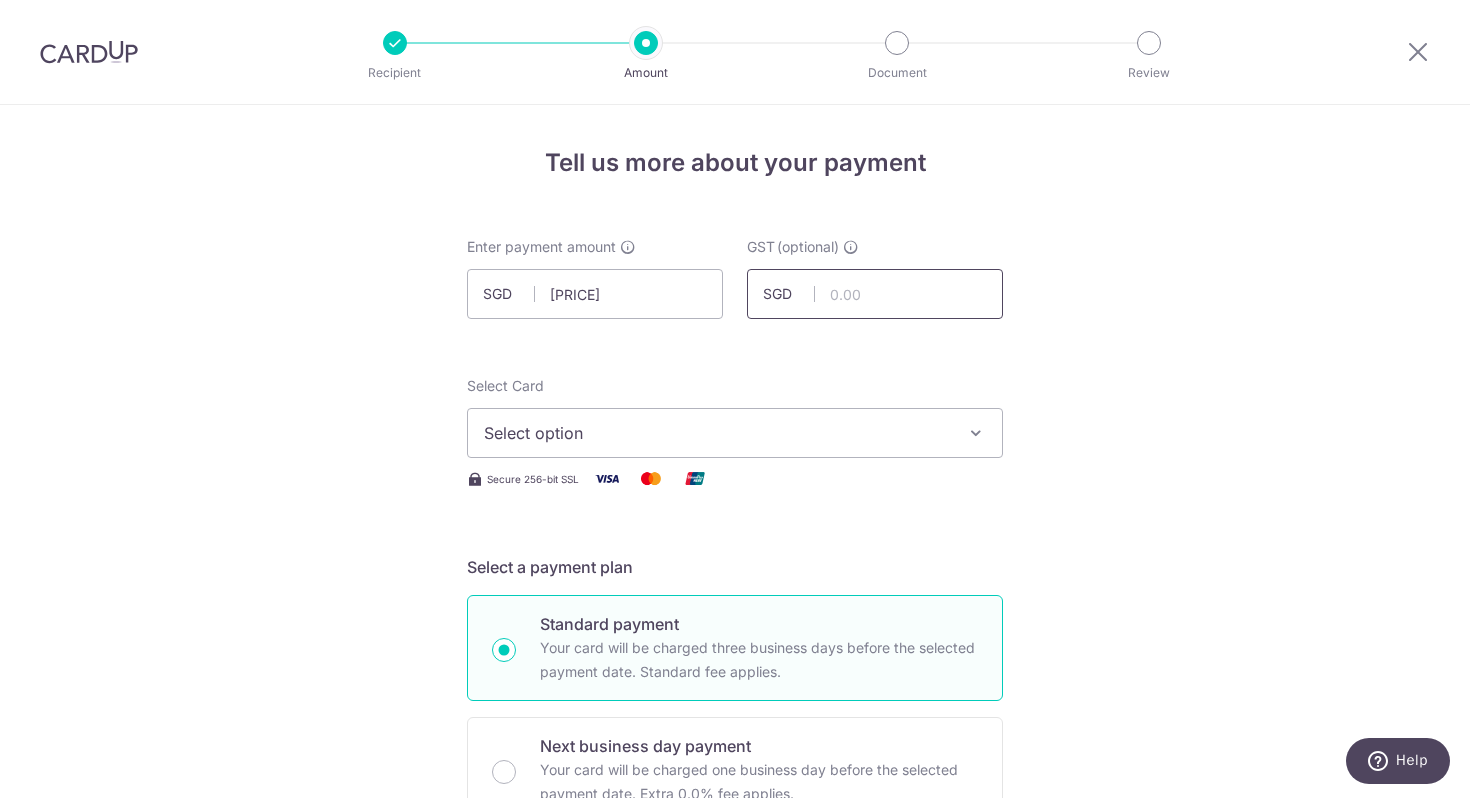 type on "48,442.46" 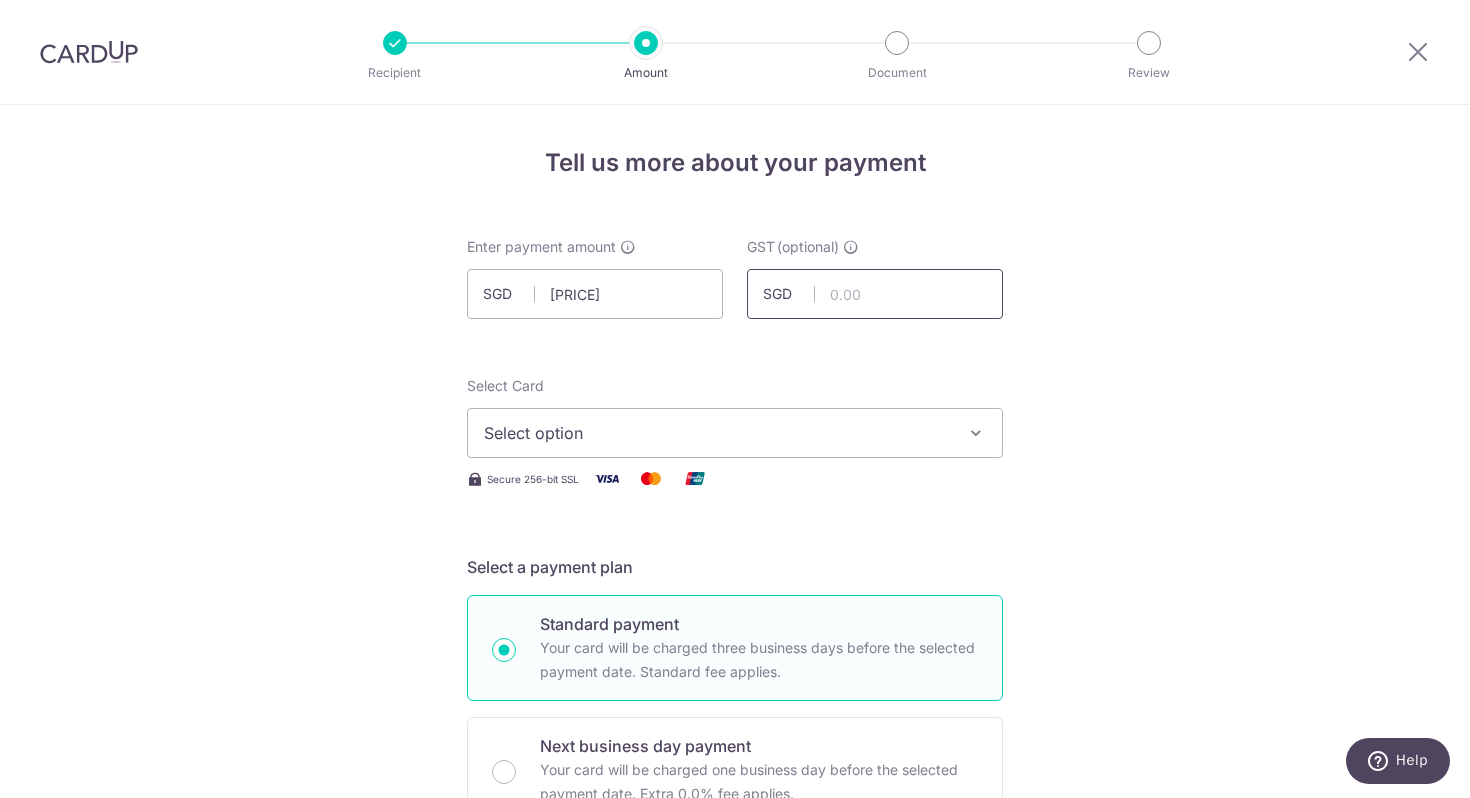 click at bounding box center [875, 294] 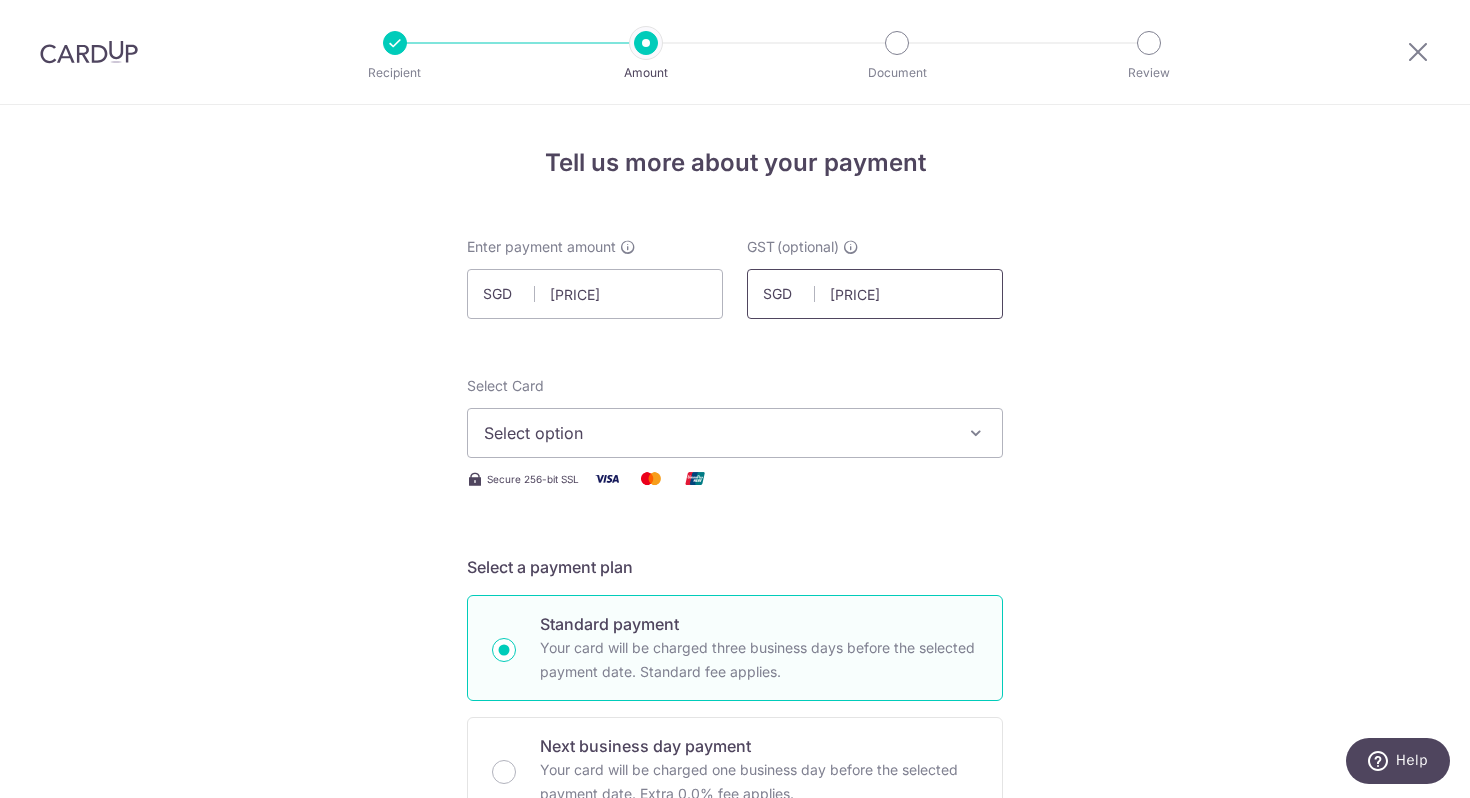 type on "4,359.82" 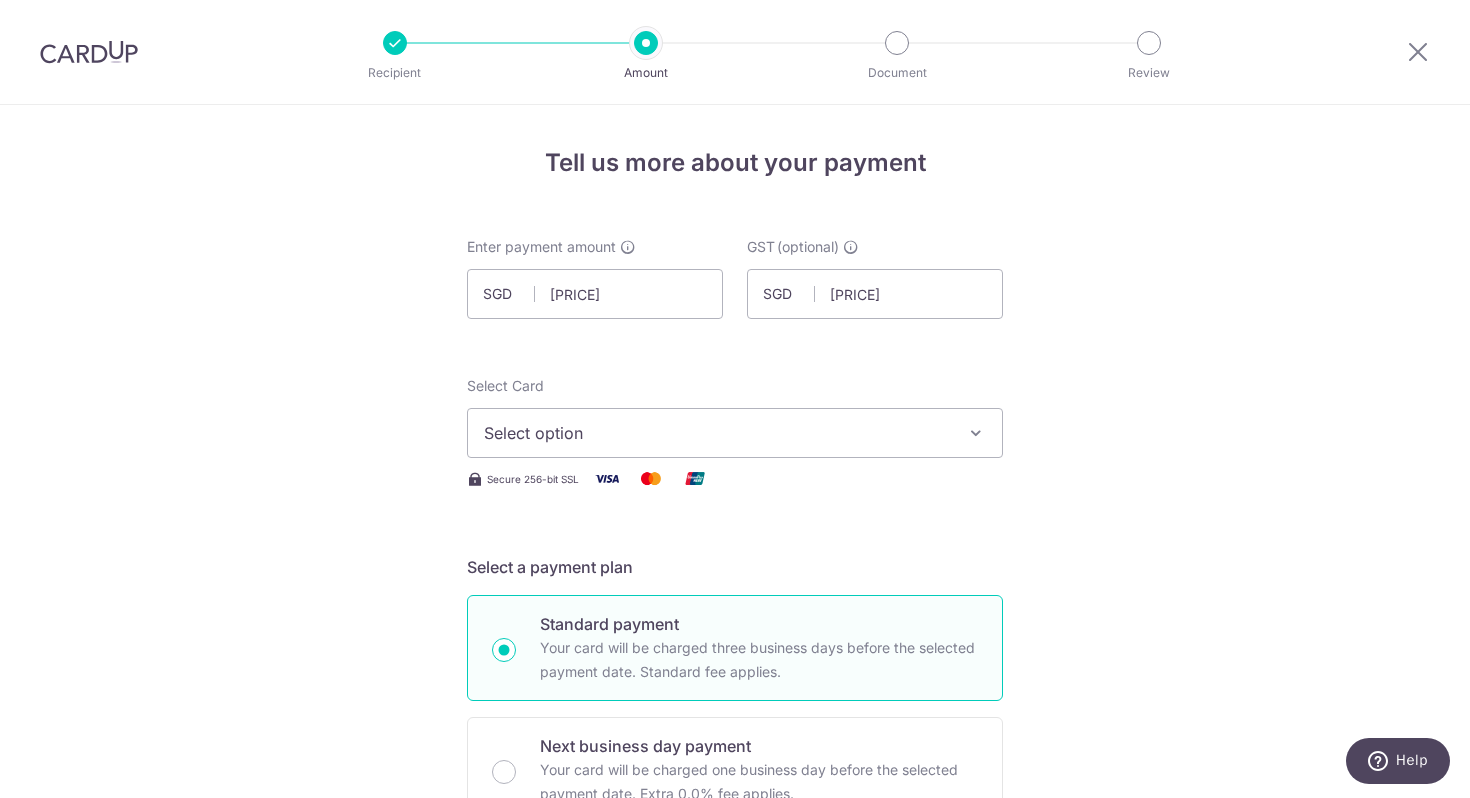 click on "Tell us more about your payment
Enter payment amount
SGD
48,442.46
48442.46
GST
(optional)
SGD
4,359.82
4359.82
Select Card
Select option
Add credit card
Your Cards
**** 1987
**** 0975
**** 9992
**** 2251" at bounding box center (735, 1076) 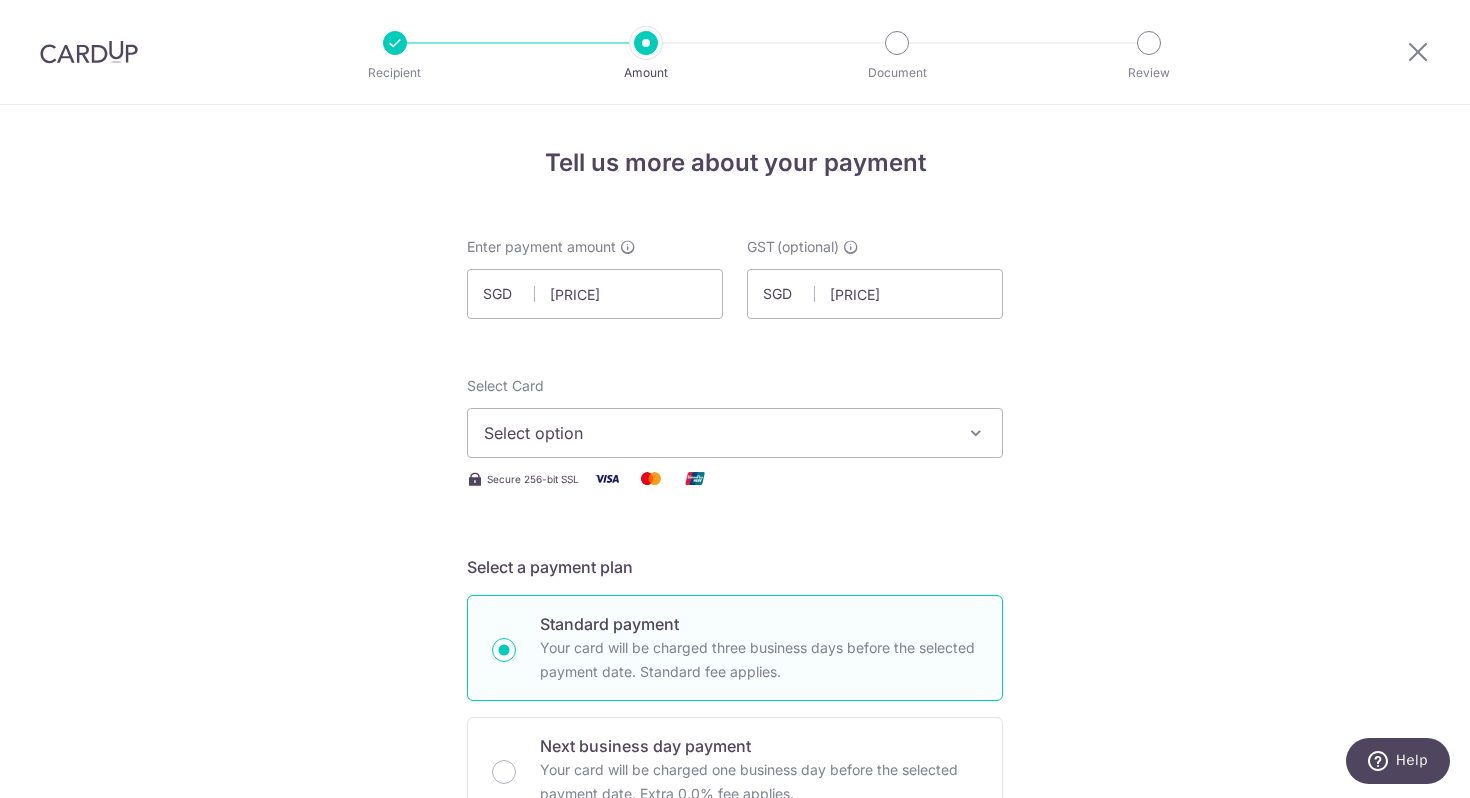 click on "Select option" at bounding box center [735, 433] 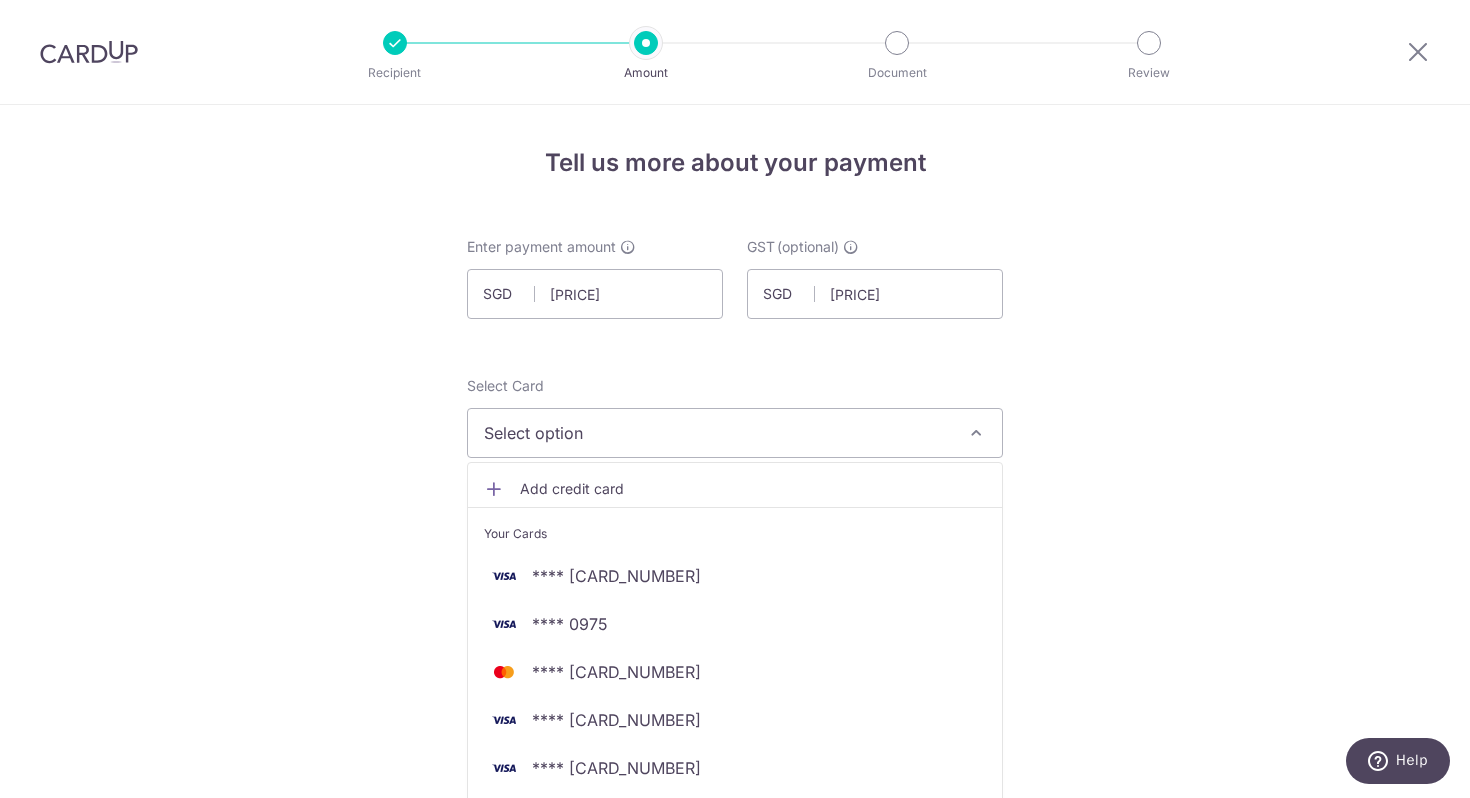 click on "Tell us more about your payment
Enter payment amount
SGD
48,442.46
48442.46
GST
(optional)
SGD
4,359.82
4359.82
Select Card
Select option
Add credit card
Your Cards
**** 1987
**** 0975
**** 9992
**** 2251" at bounding box center (735, 1076) 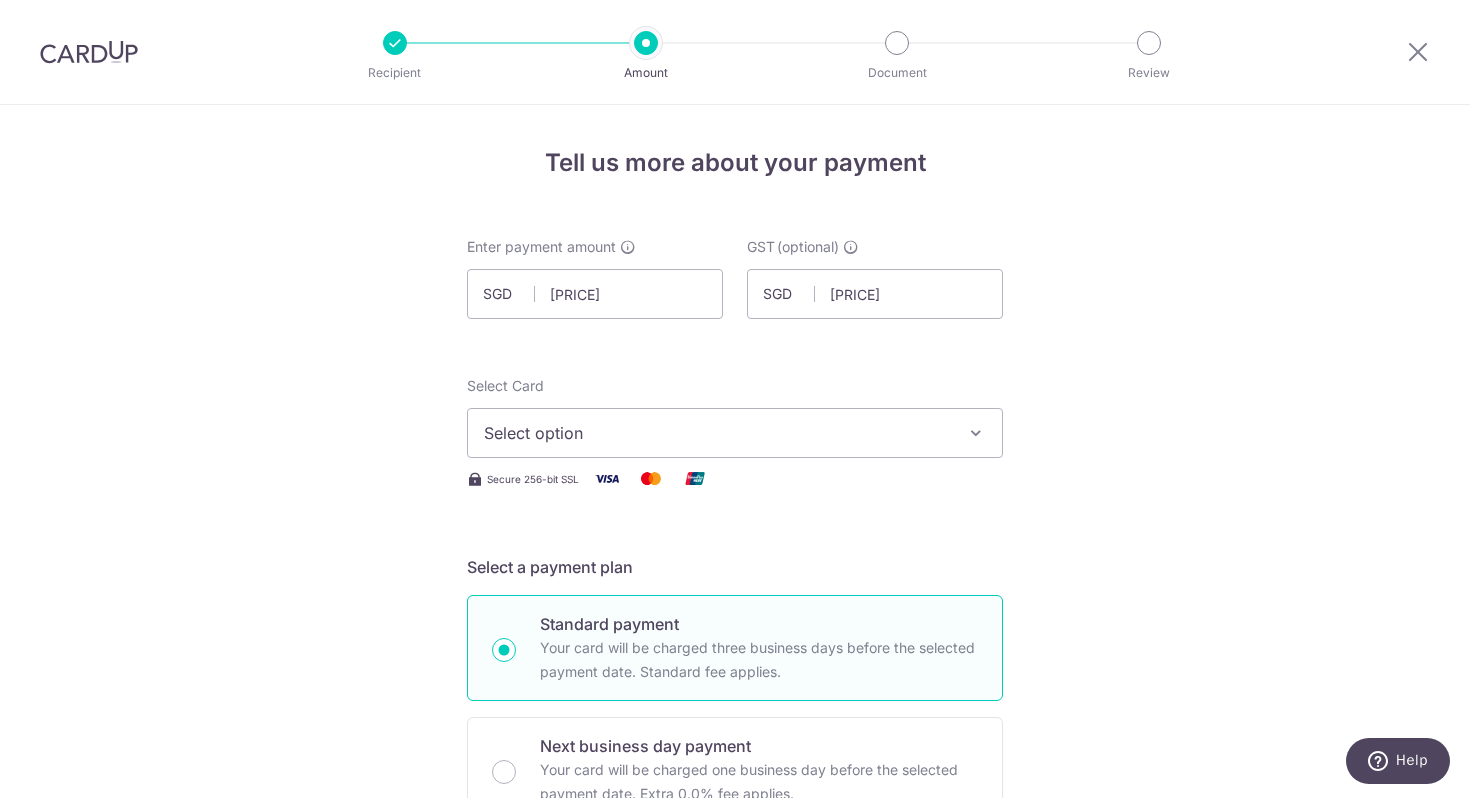 click on "Select option" at bounding box center (717, 433) 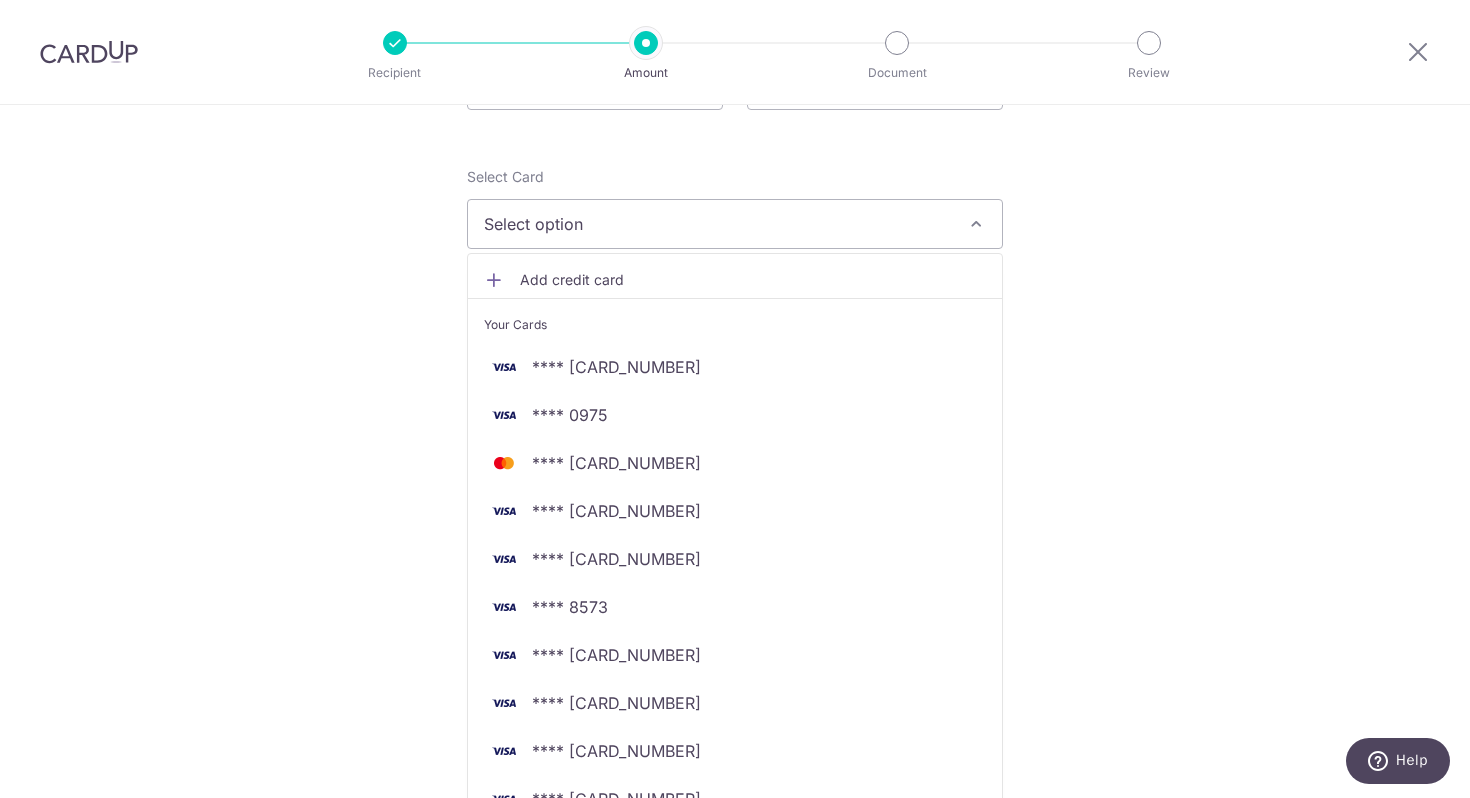 scroll, scrollTop: 404, scrollLeft: 0, axis: vertical 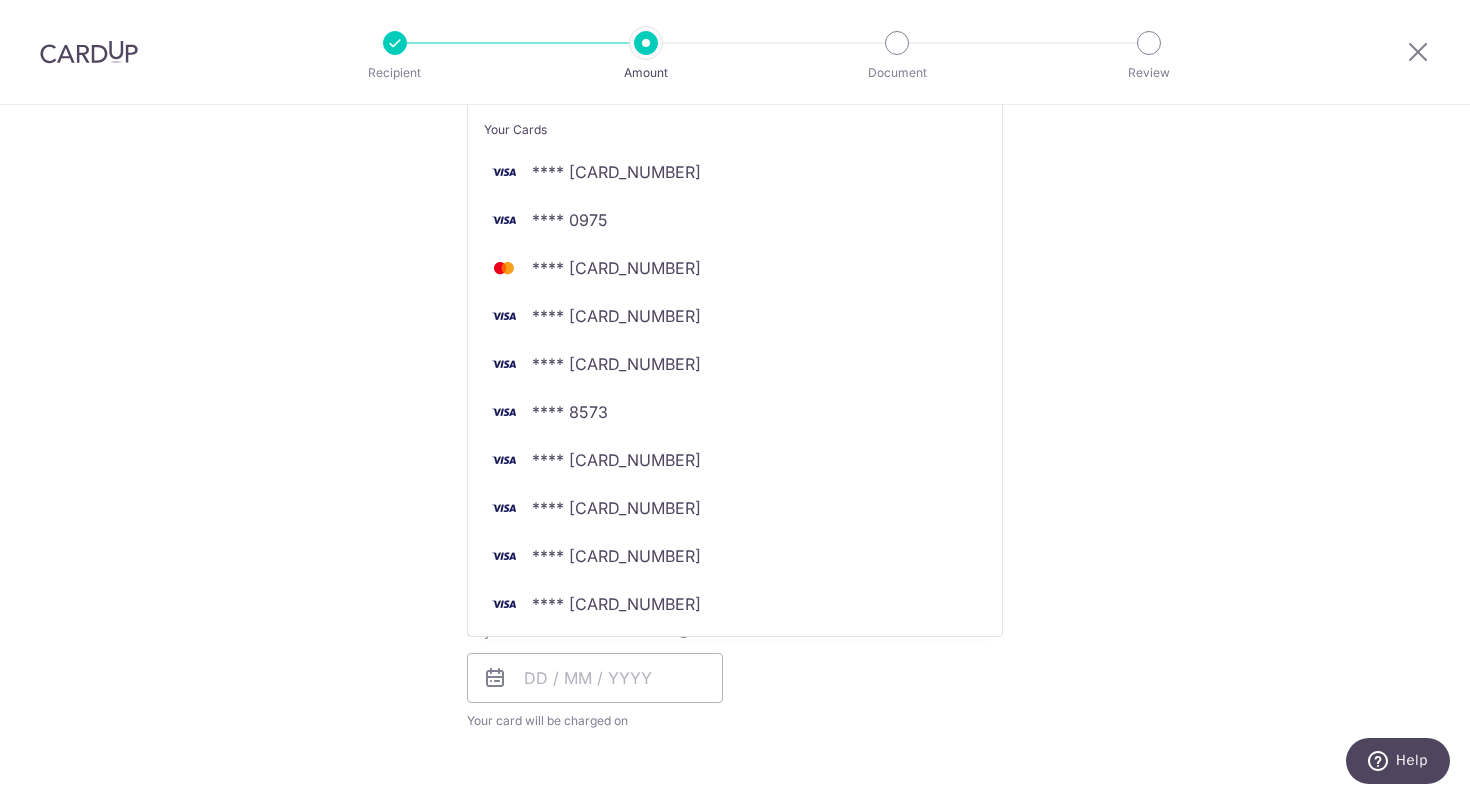 click on "Tell us more about your payment
Enter payment amount
SGD
48,442.46
48442.46
GST
(optional)
SGD
4,359.82
4359.82
Select Card
Select option
Add credit card
Your Cards
**** 1987
**** 0975
**** 9992
**** 2251" at bounding box center [735, 672] 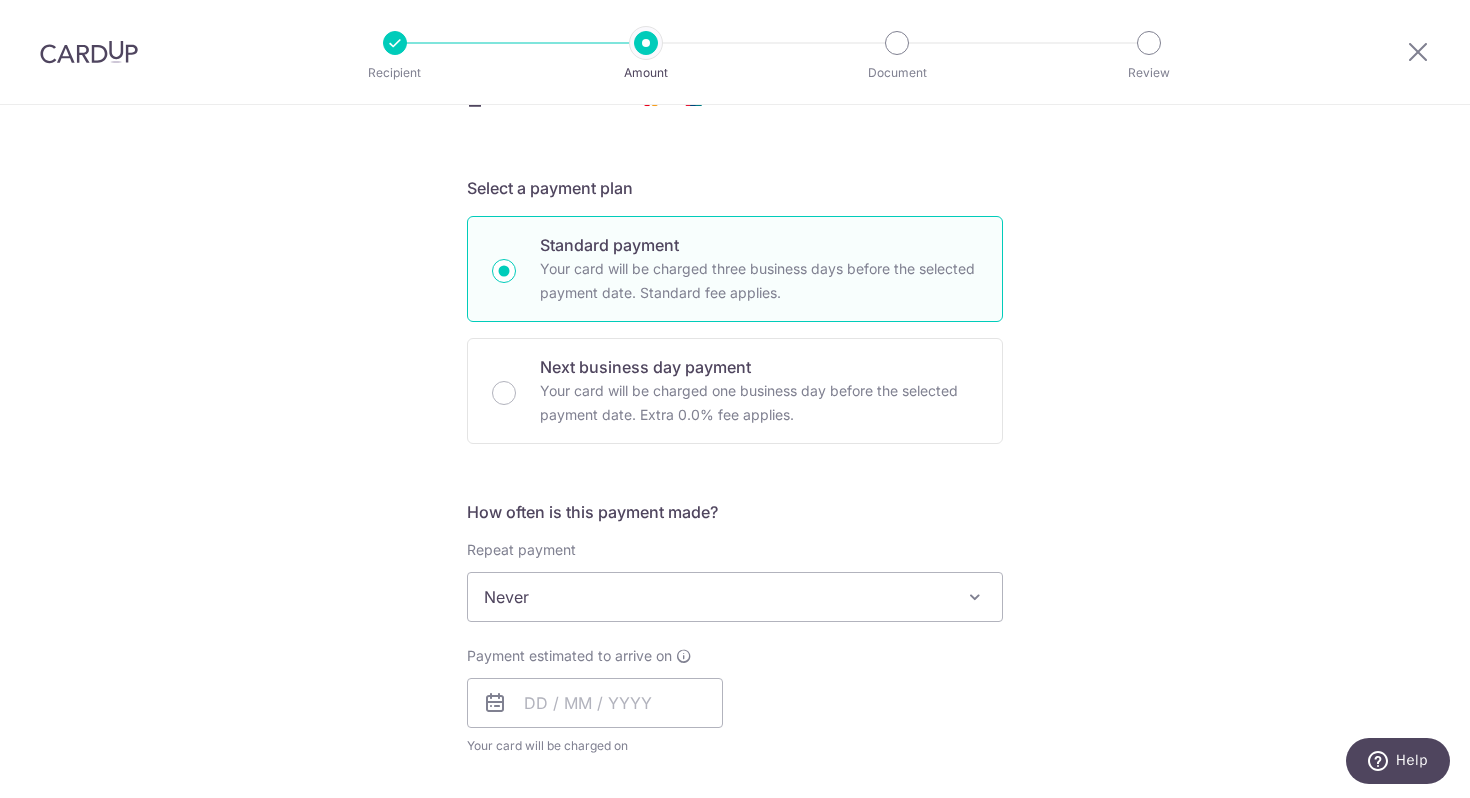 scroll, scrollTop: 274, scrollLeft: 0, axis: vertical 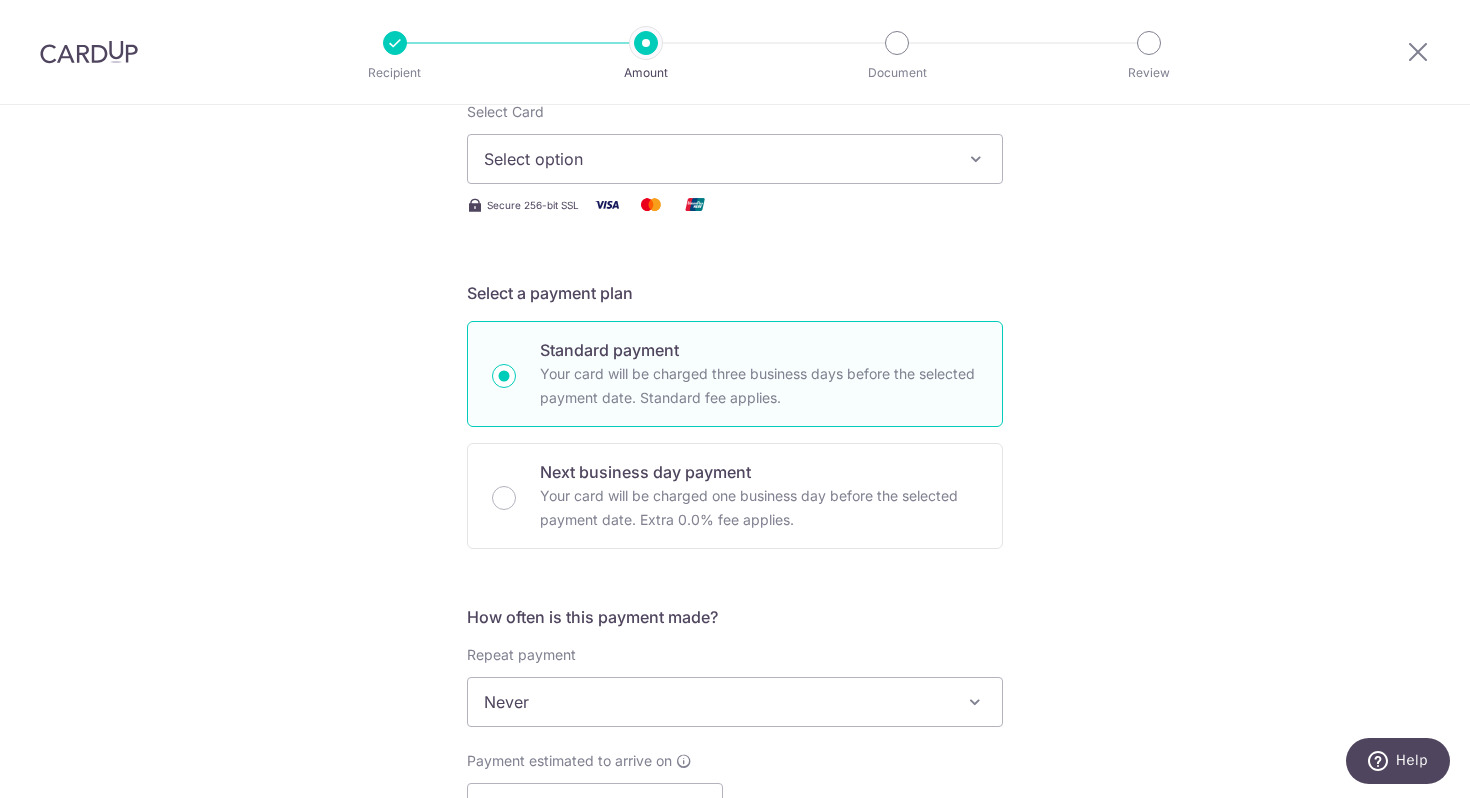 click on "Select option" at bounding box center (717, 159) 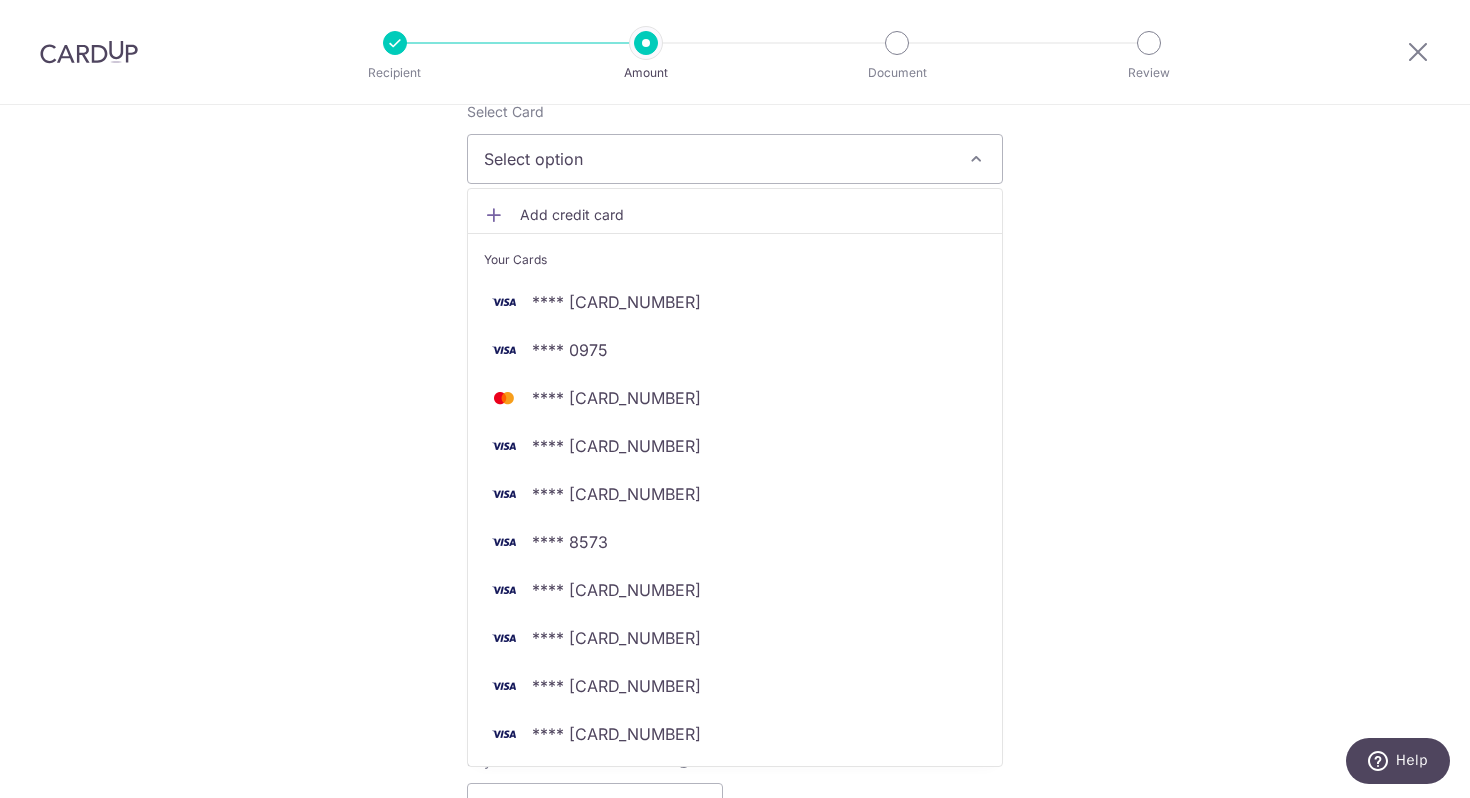 scroll, scrollTop: 261, scrollLeft: 0, axis: vertical 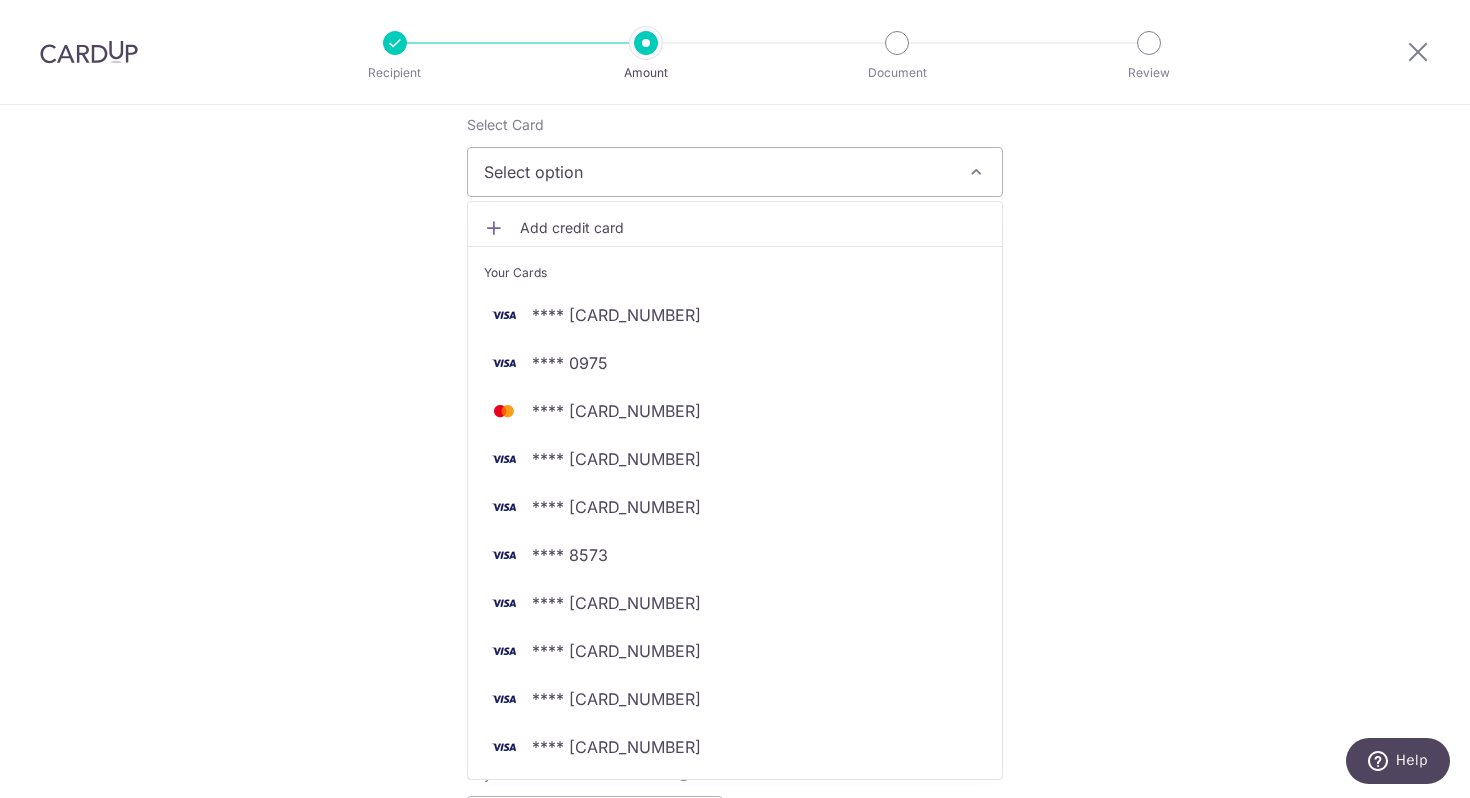 click on "Tell us more about your payment
Enter payment amount
SGD
48,442.46
48442.46
GST
(optional)
SGD
4,359.82
4359.82
Select Card
Select option
Add credit card
Your Cards
**** 1987
**** 0975
**** 9992
**** 2251" at bounding box center [735, 815] 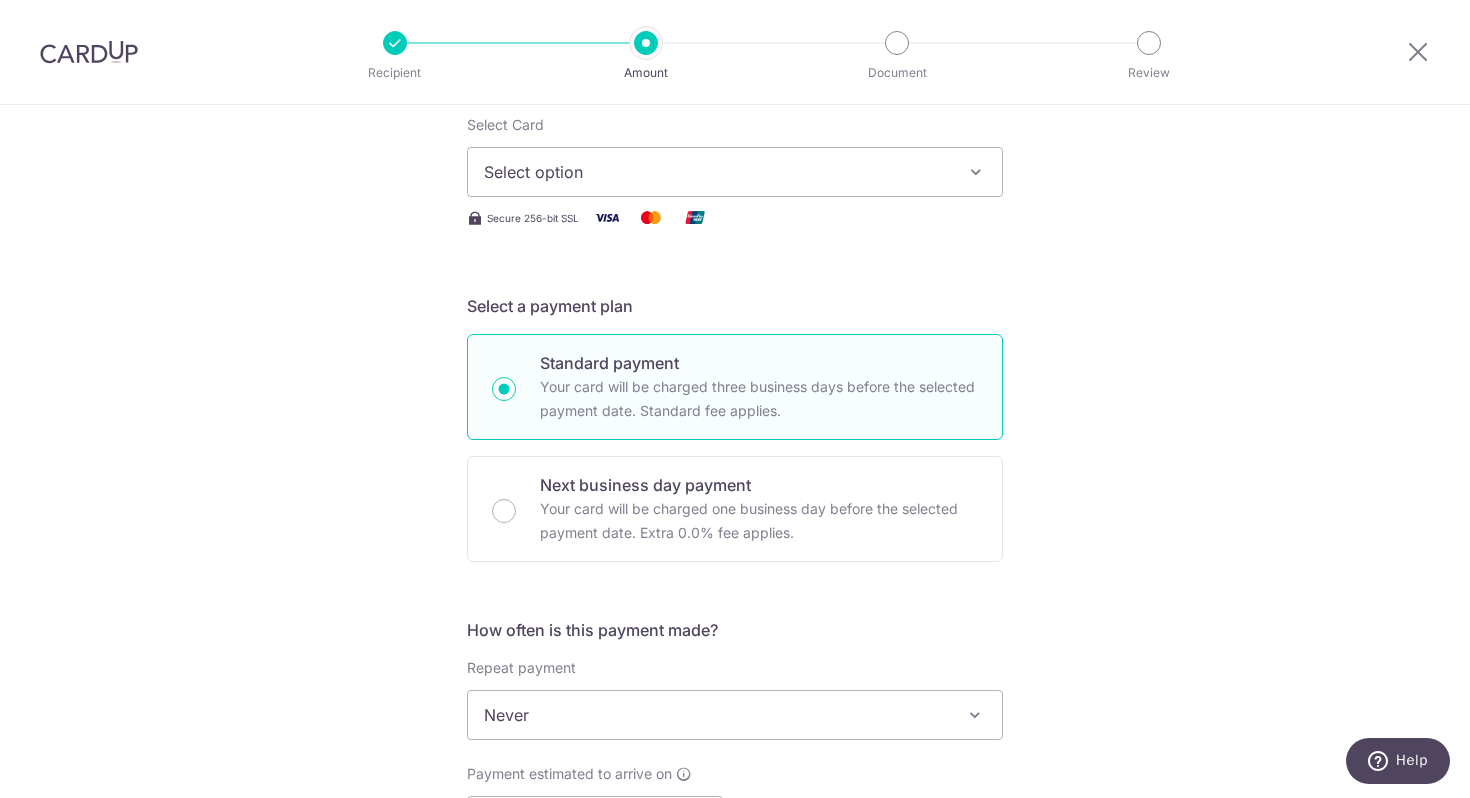 click on "Select option" at bounding box center [735, 172] 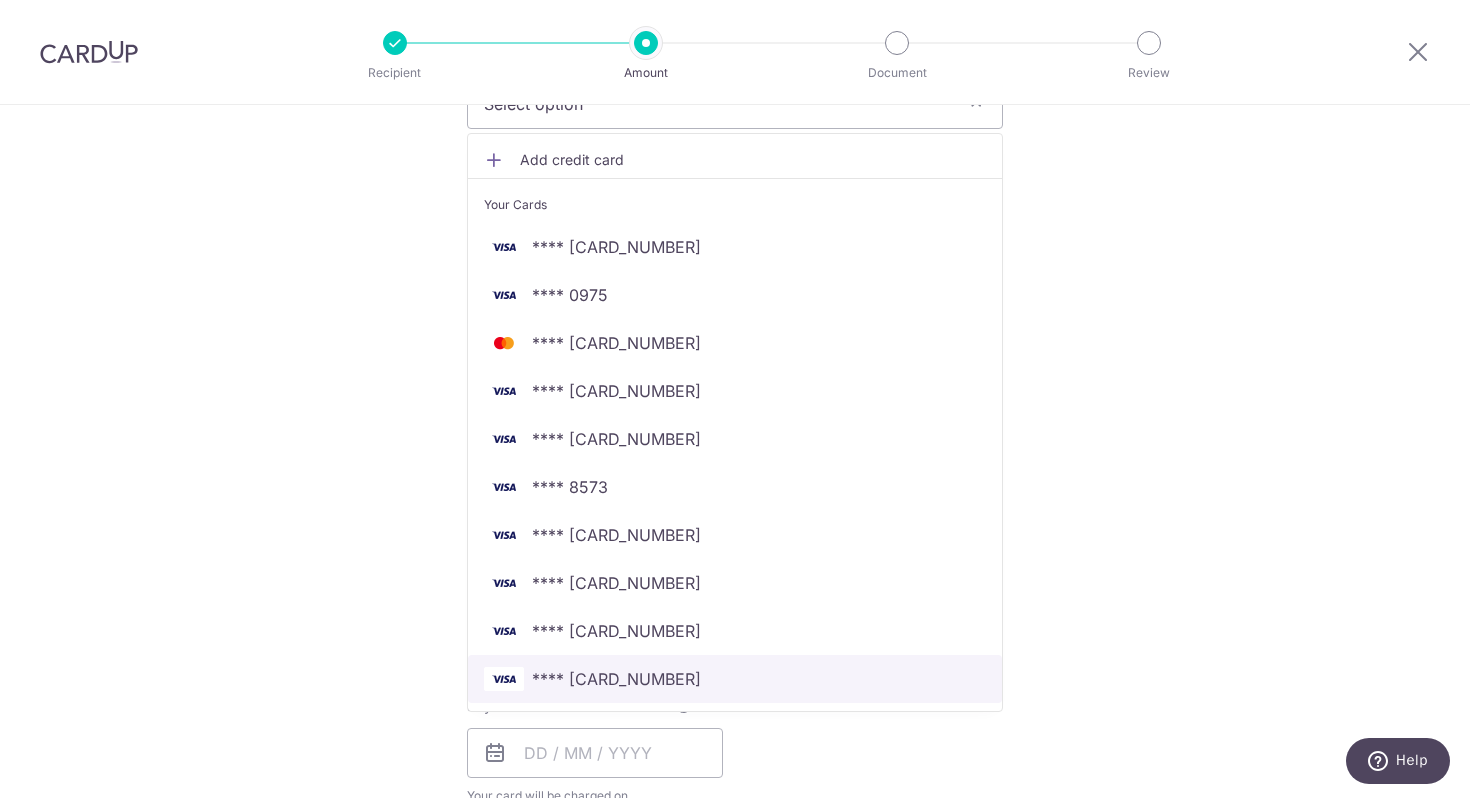 scroll, scrollTop: 355, scrollLeft: 0, axis: vertical 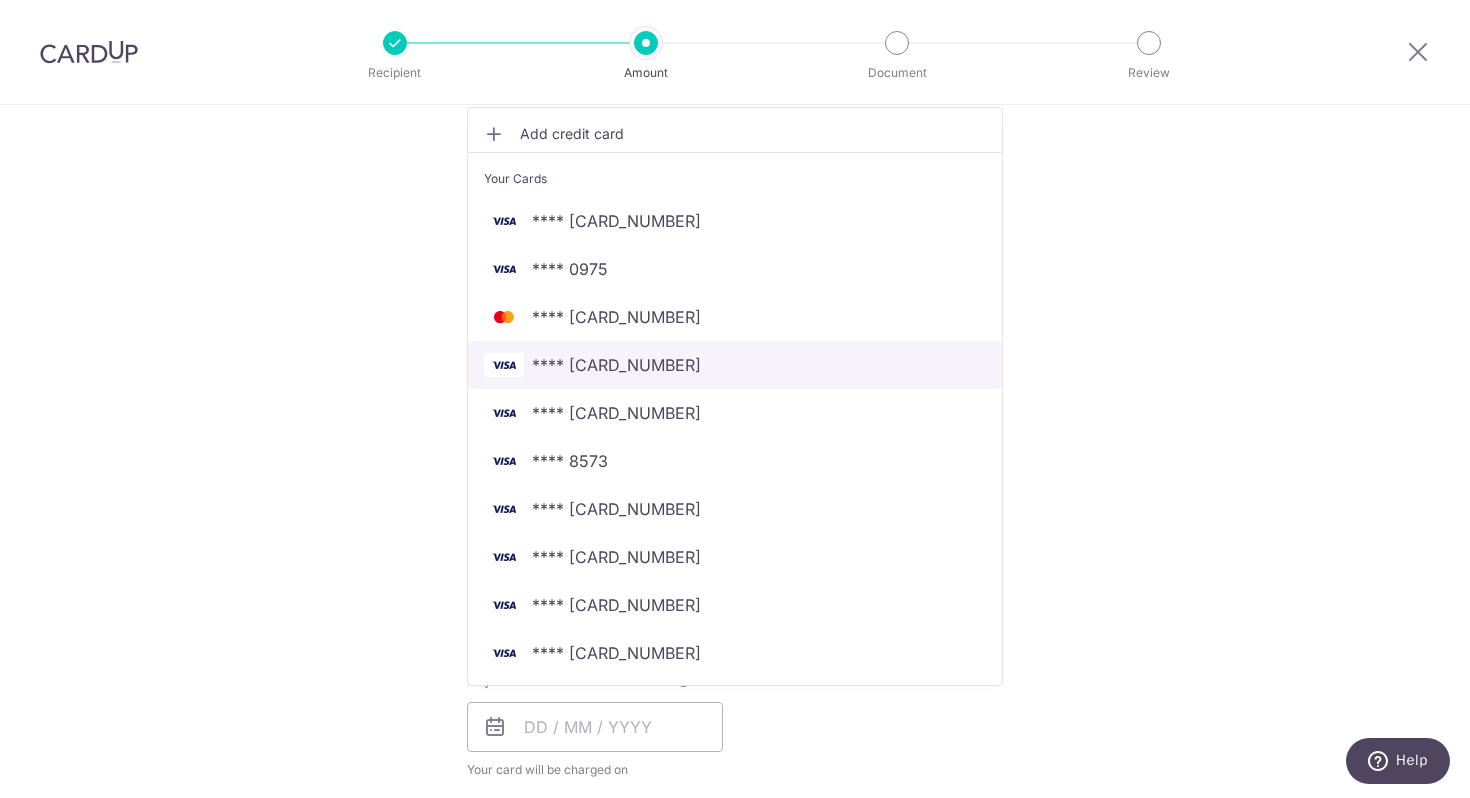 click on "**** [CARD]" at bounding box center (735, 365) 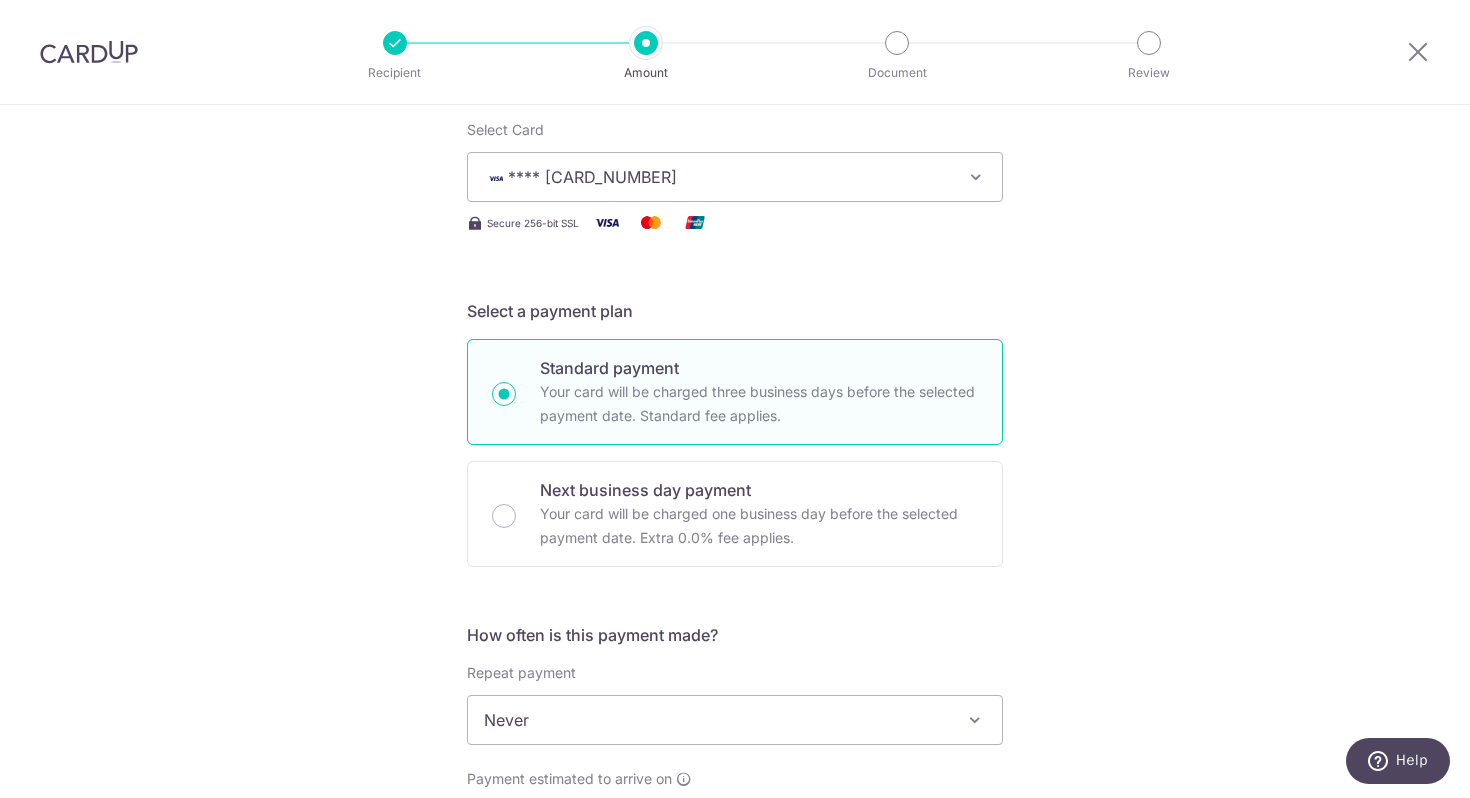scroll, scrollTop: 269, scrollLeft: 0, axis: vertical 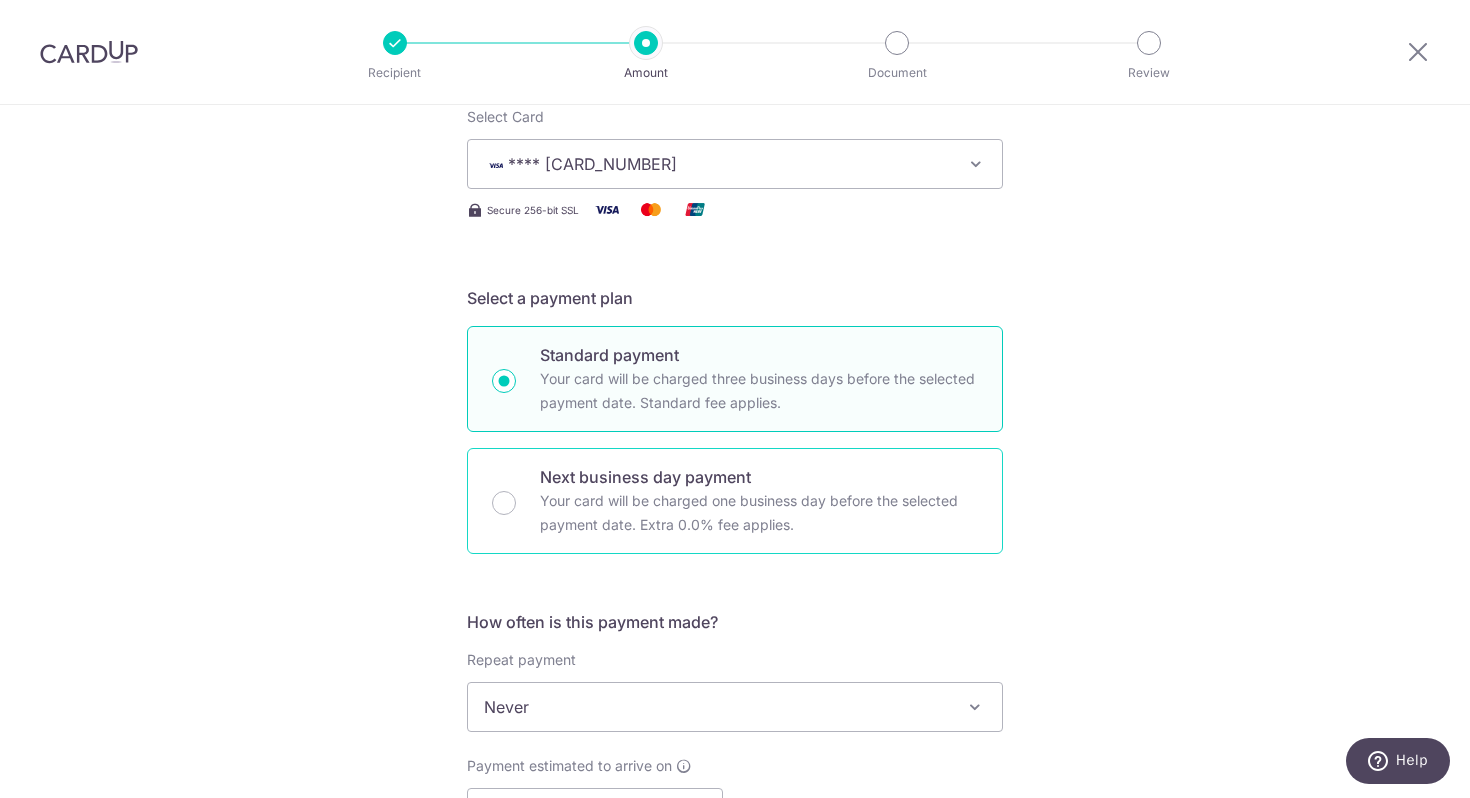 click on "Next business day payment" at bounding box center (759, 477) 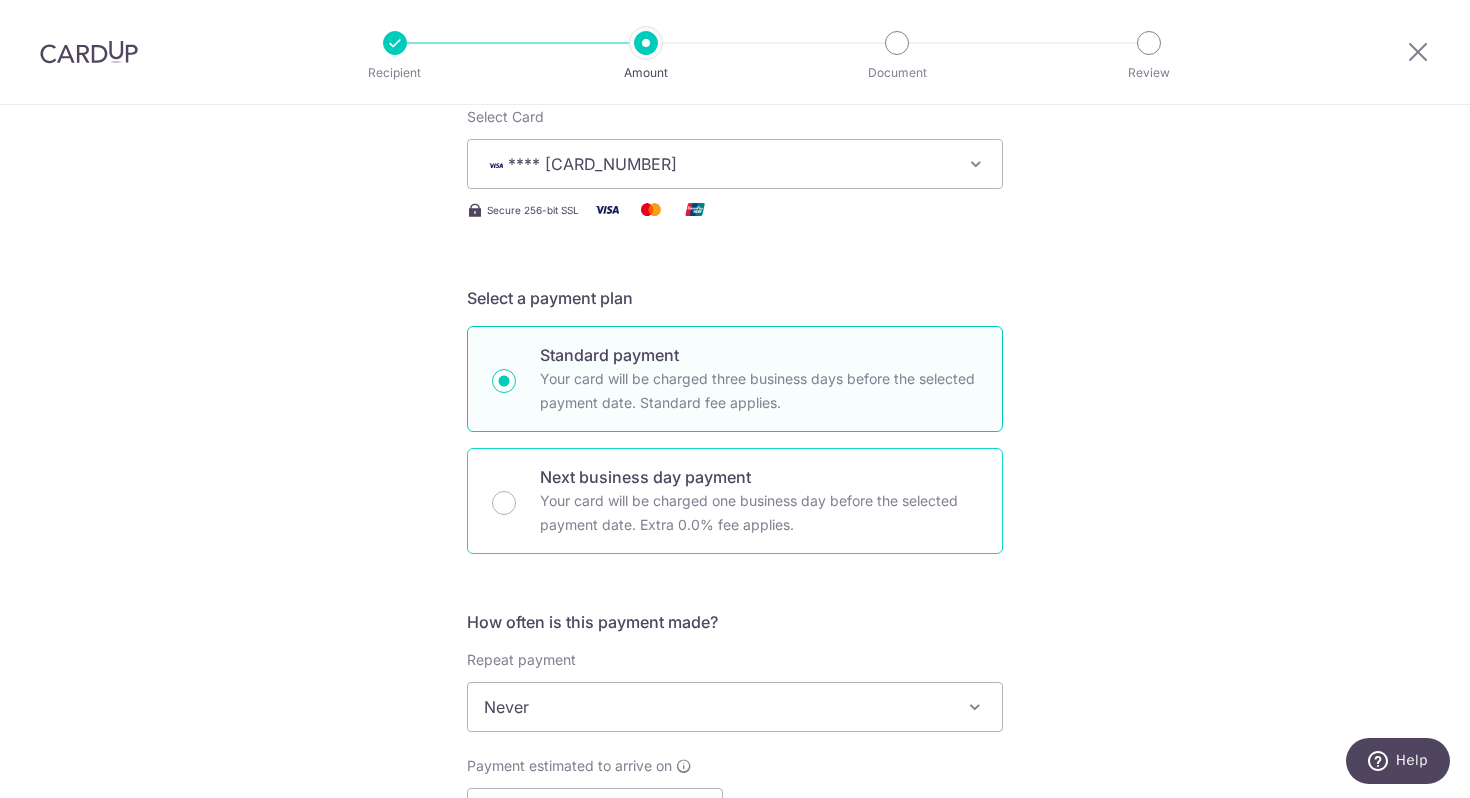 click on "Next business day payment
Your card will be charged one business day before the selected payment date. Extra 0.0% fee applies." at bounding box center (504, 503) 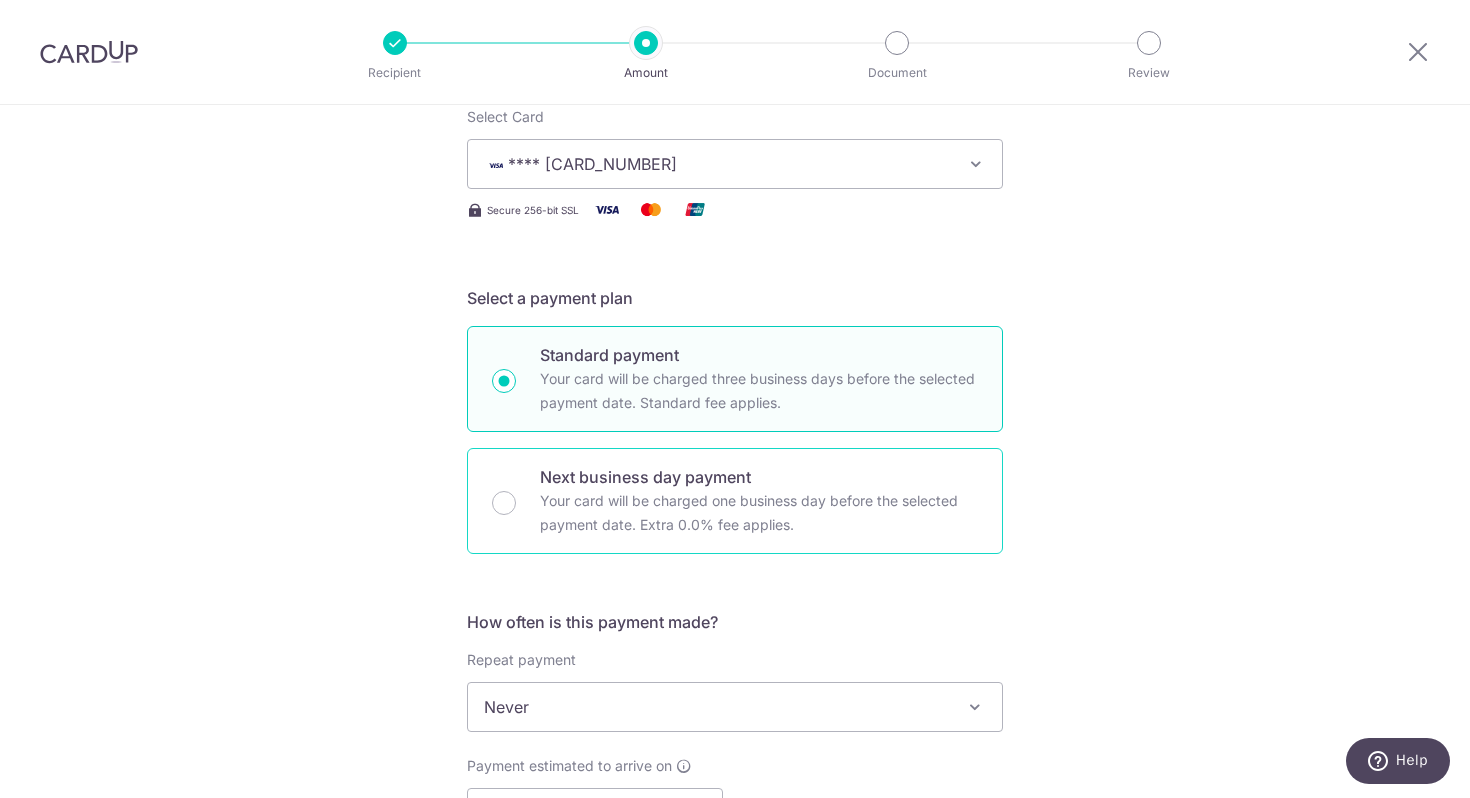 radio on "false" 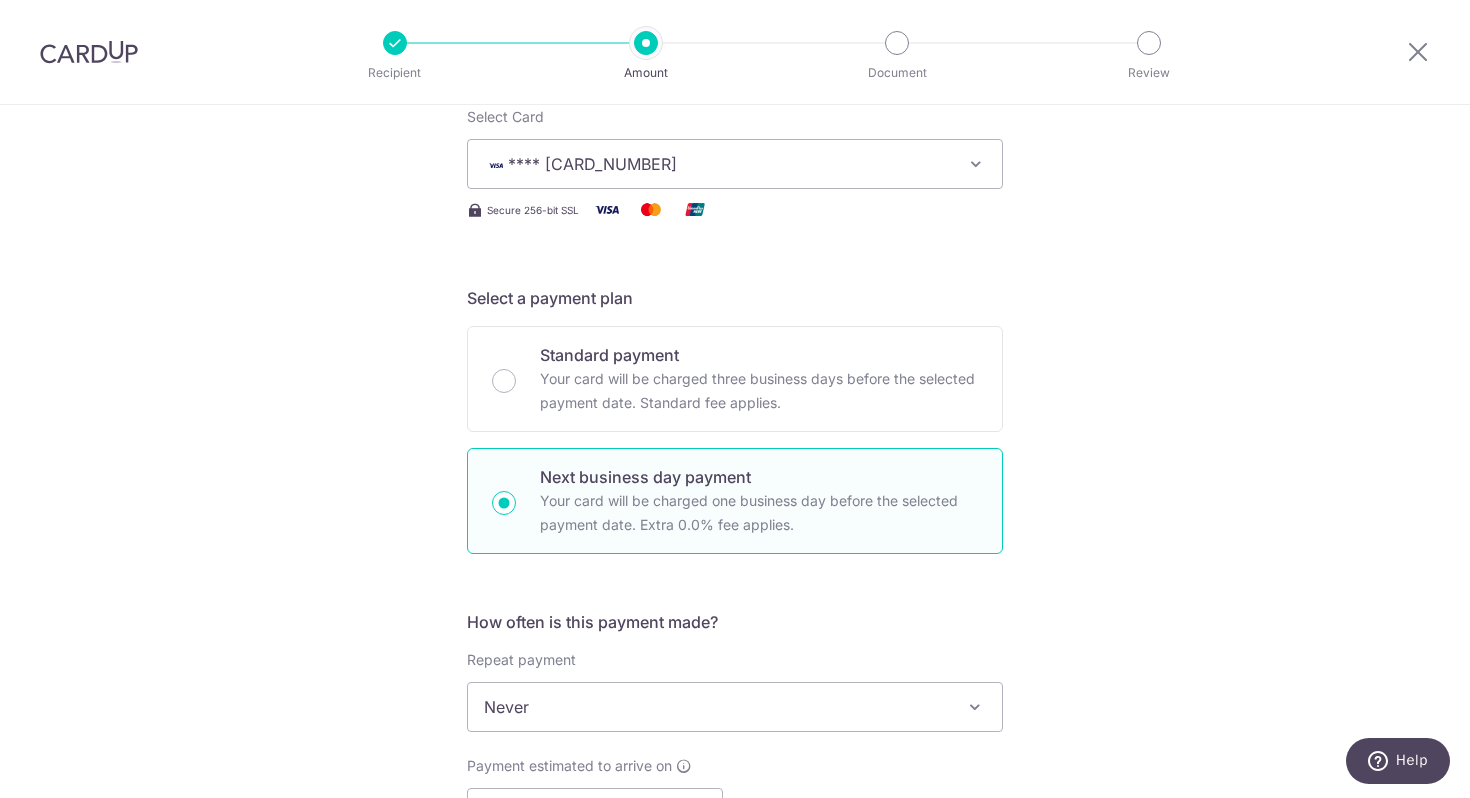 scroll, scrollTop: 382, scrollLeft: 0, axis: vertical 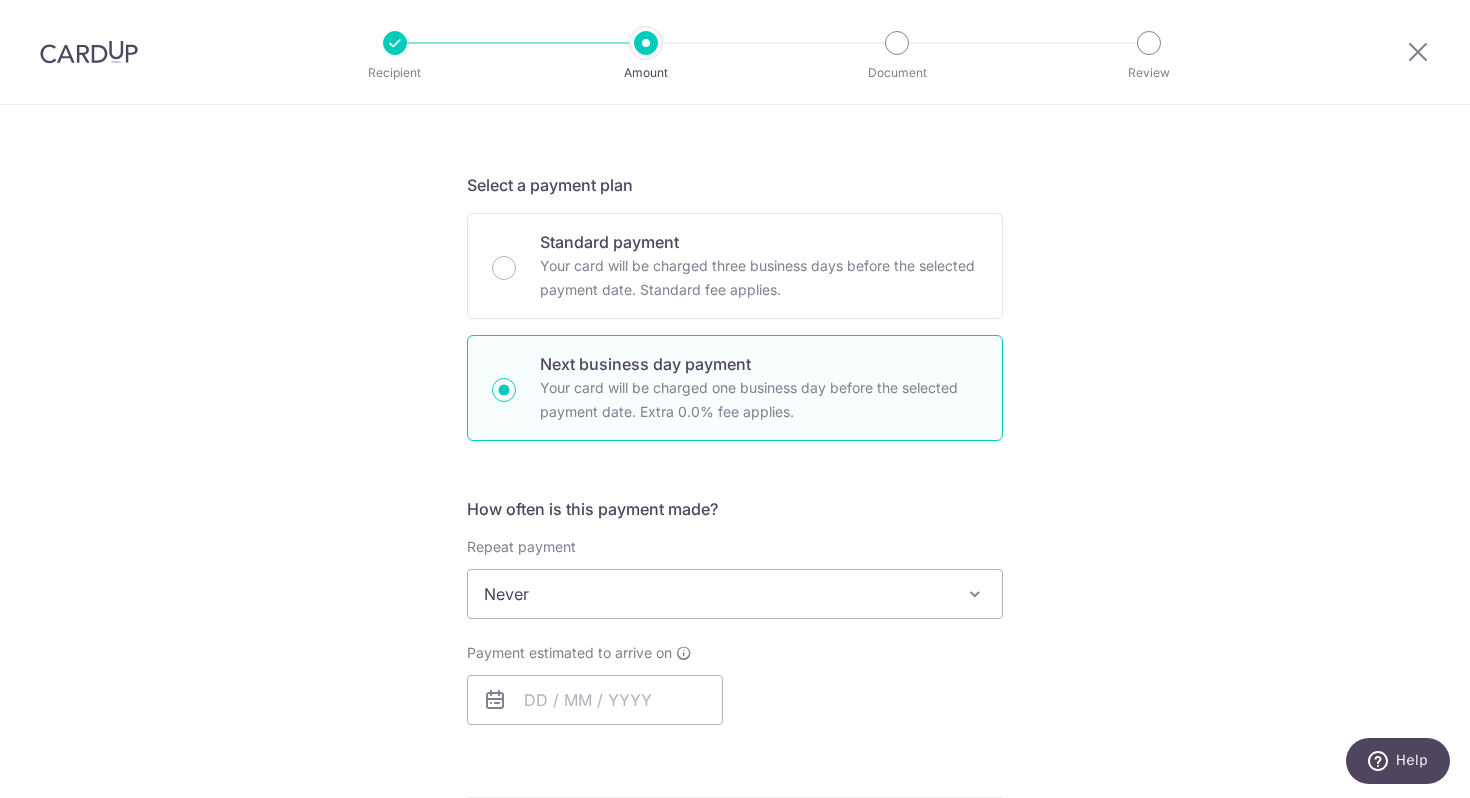 click on "Never" at bounding box center [735, 594] 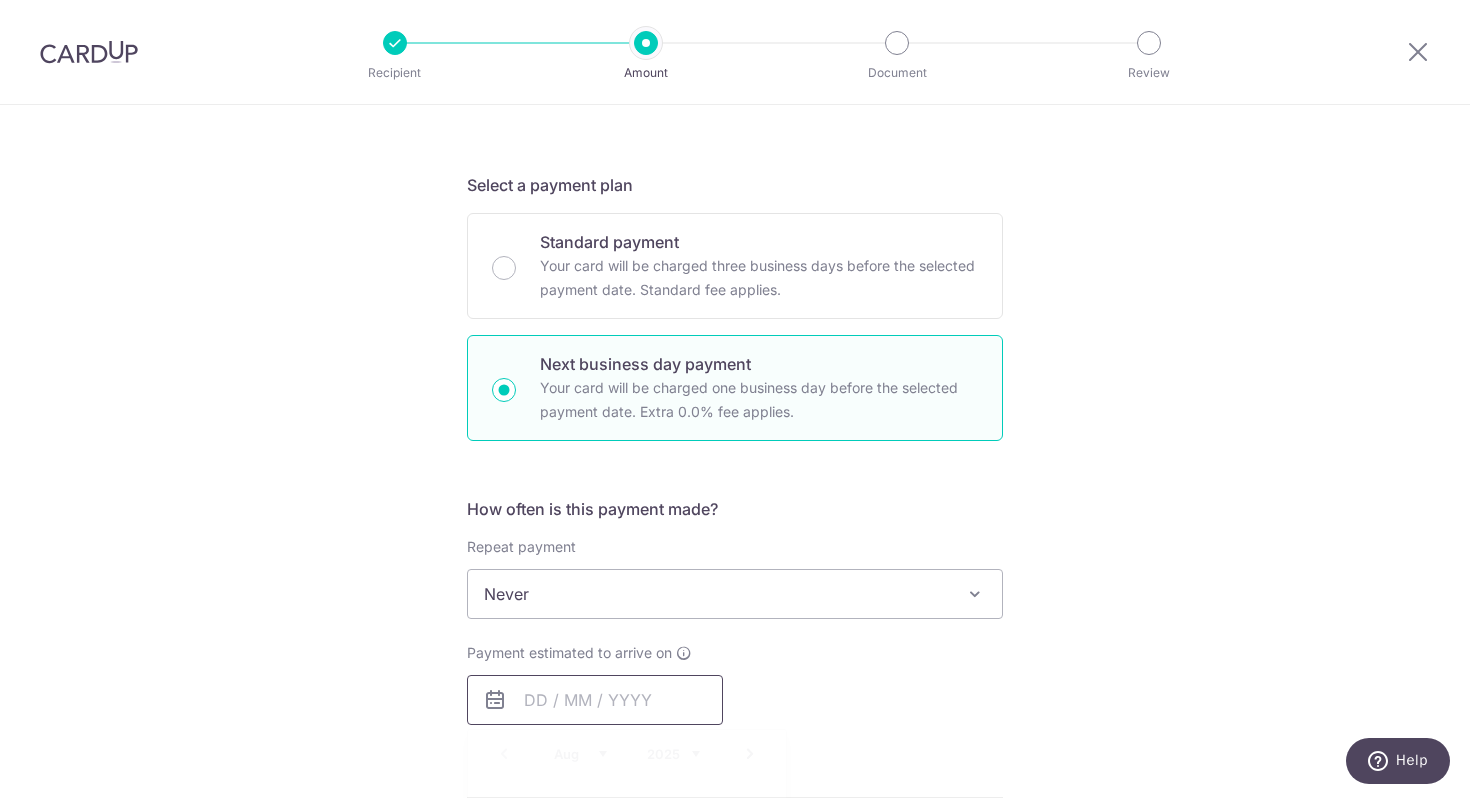 click at bounding box center (595, 700) 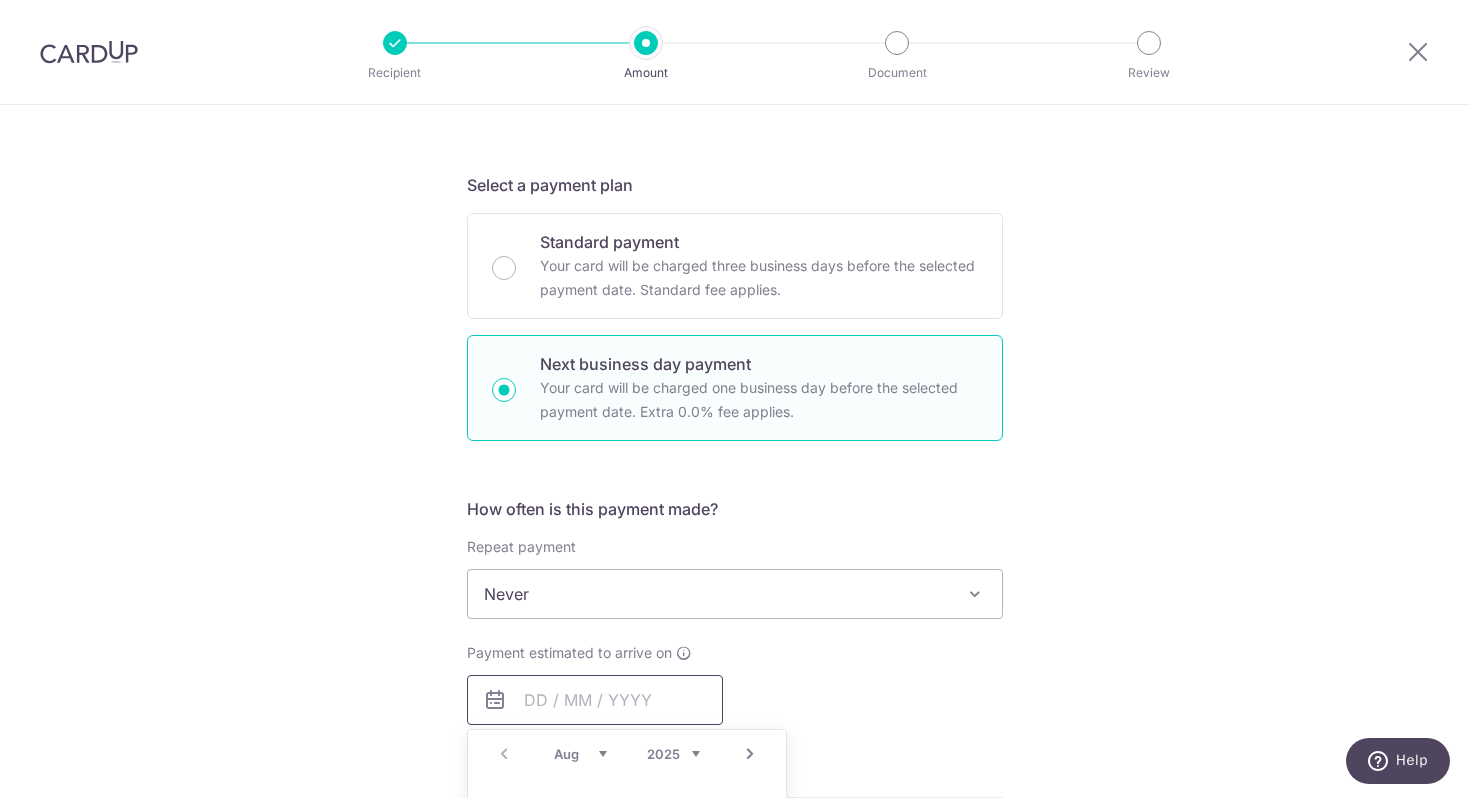 scroll, scrollTop: 498, scrollLeft: 0, axis: vertical 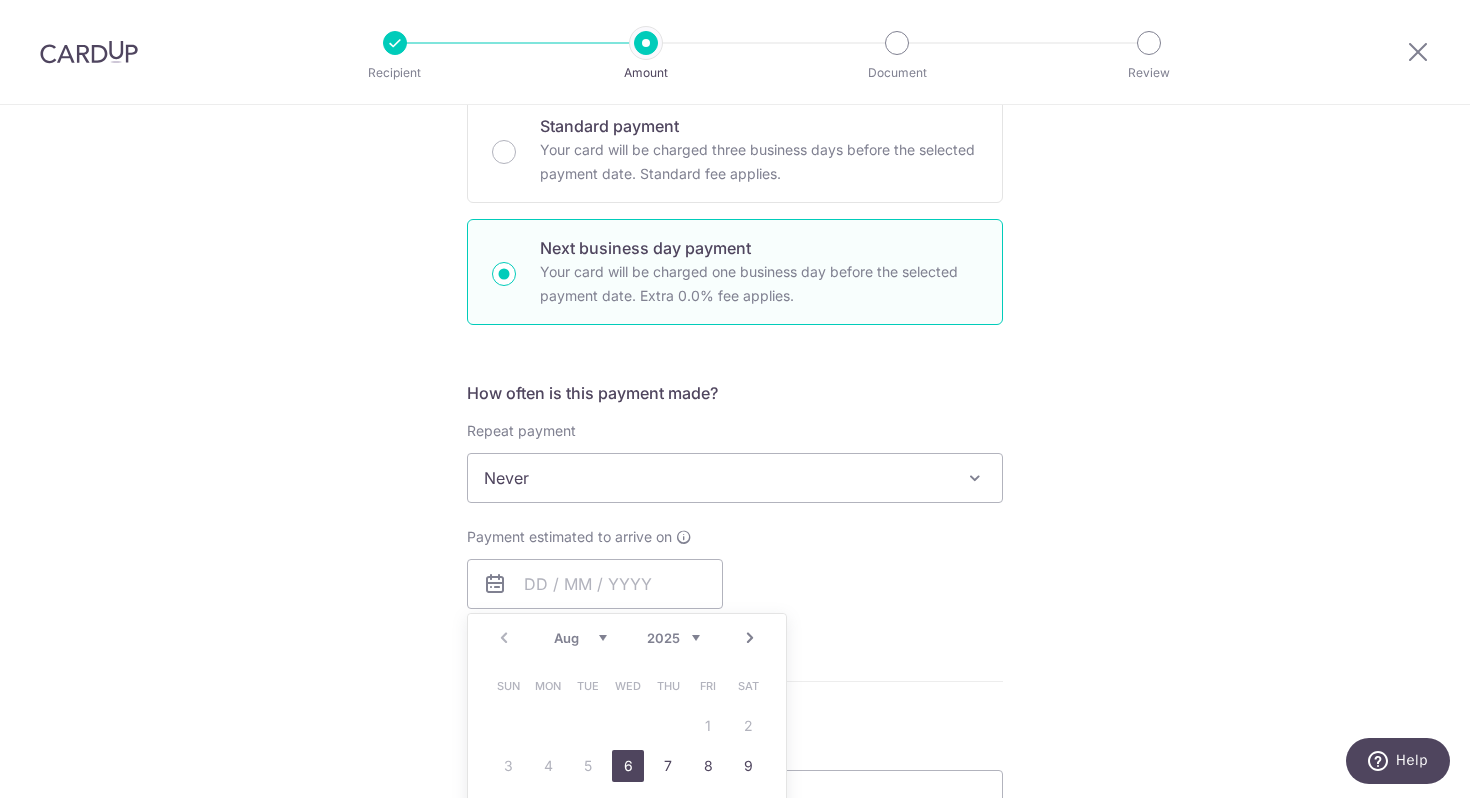 click on "6" at bounding box center (628, 766) 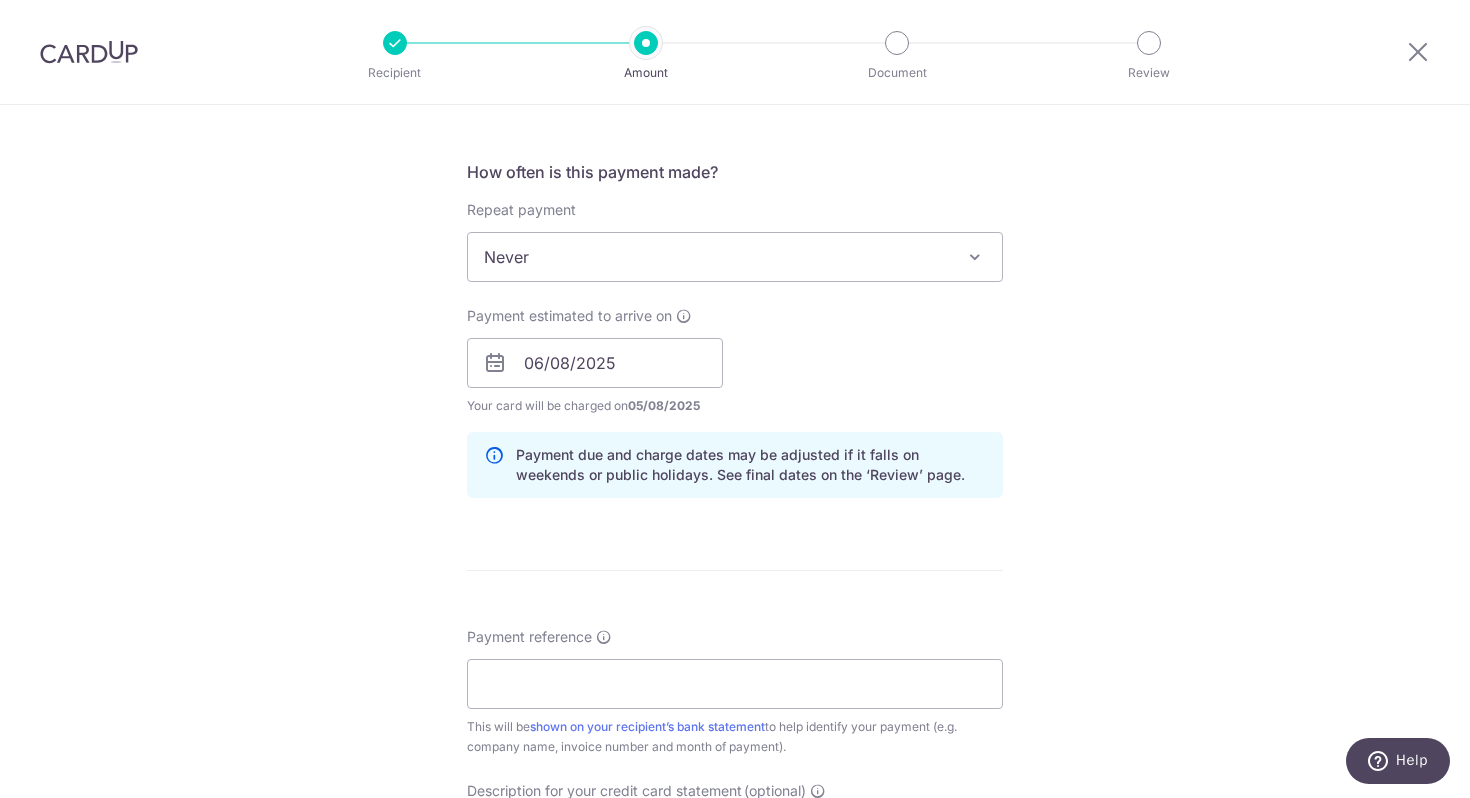 scroll, scrollTop: 1034, scrollLeft: 0, axis: vertical 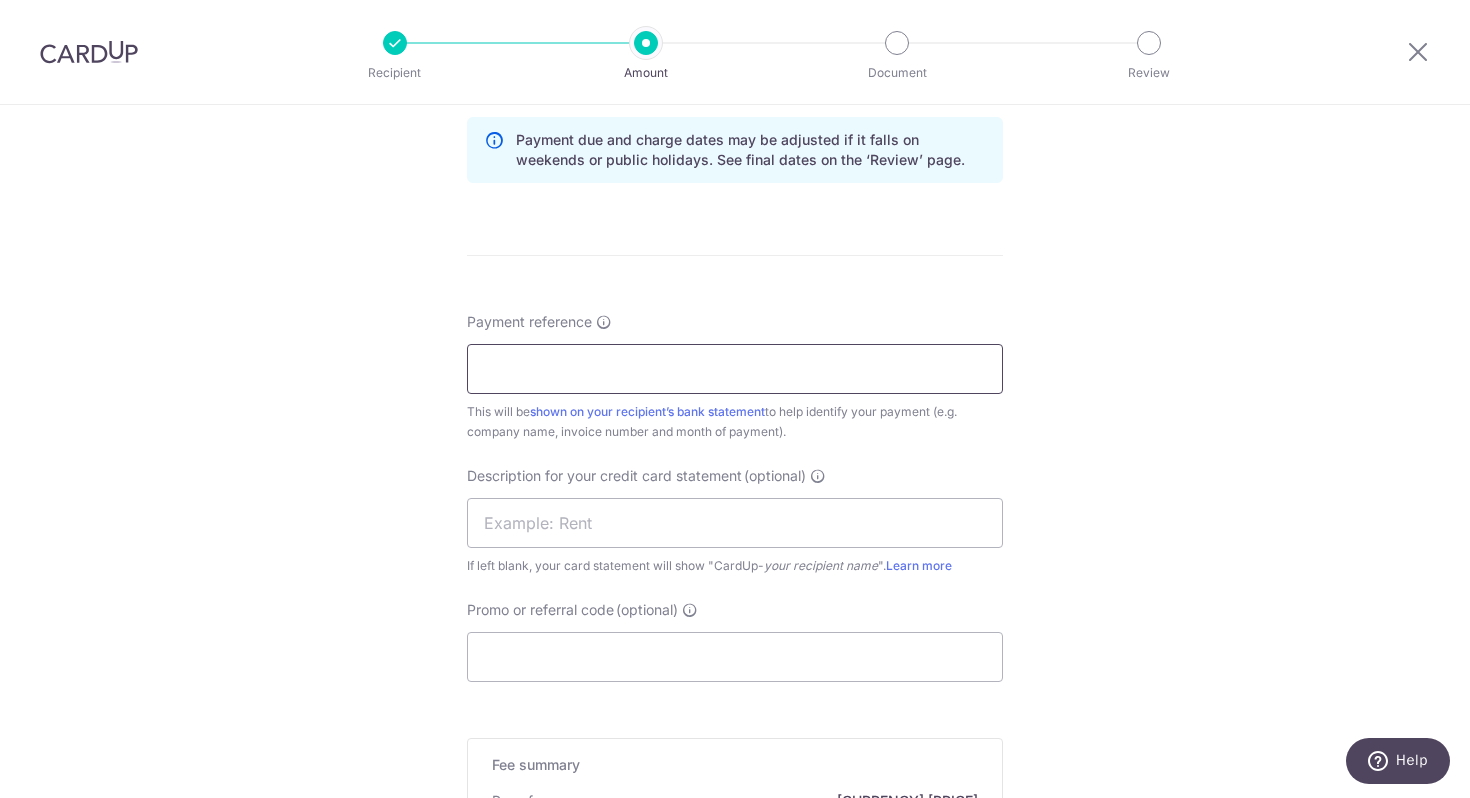 click on "Payment reference" at bounding box center [735, 369] 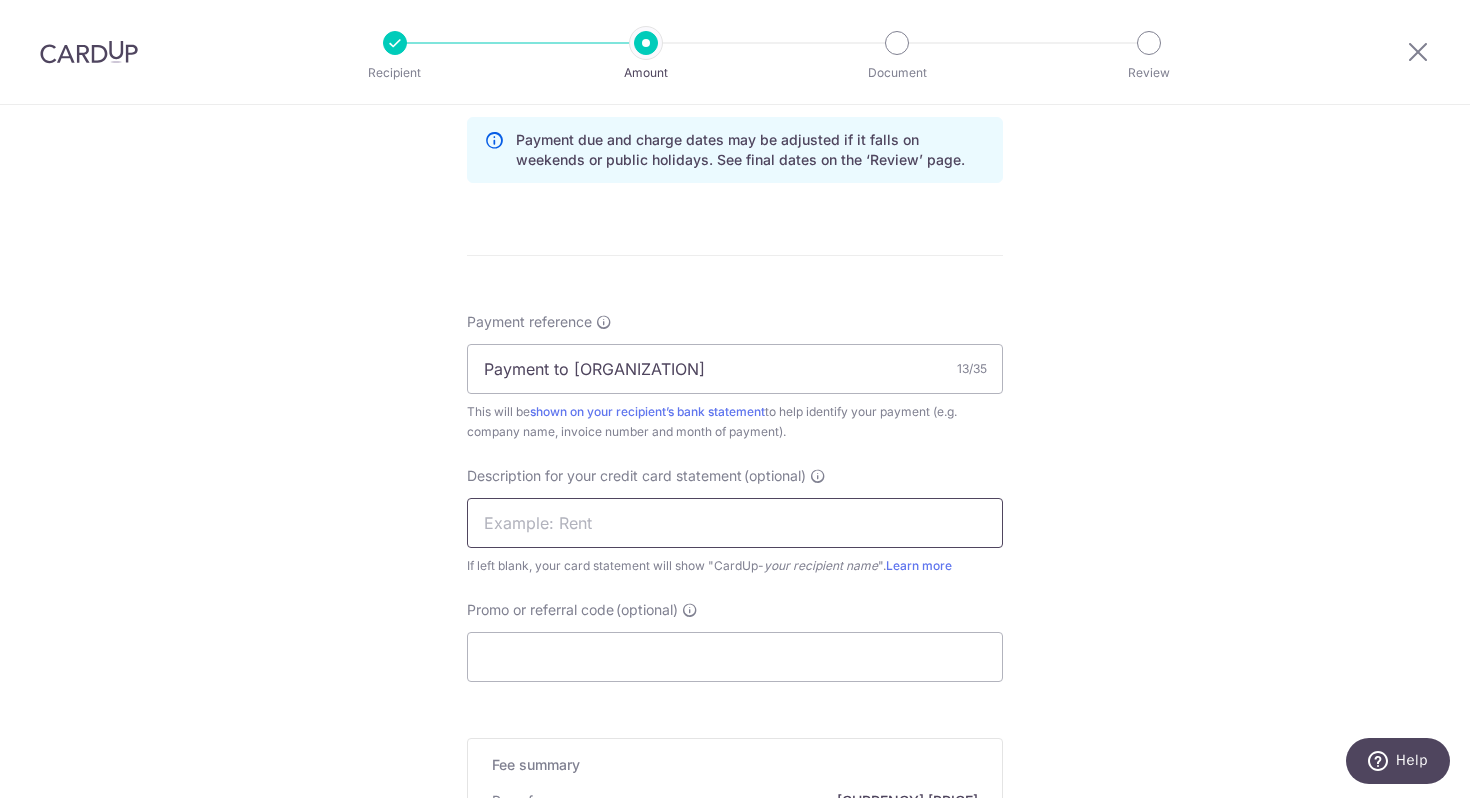 click at bounding box center (735, 523) 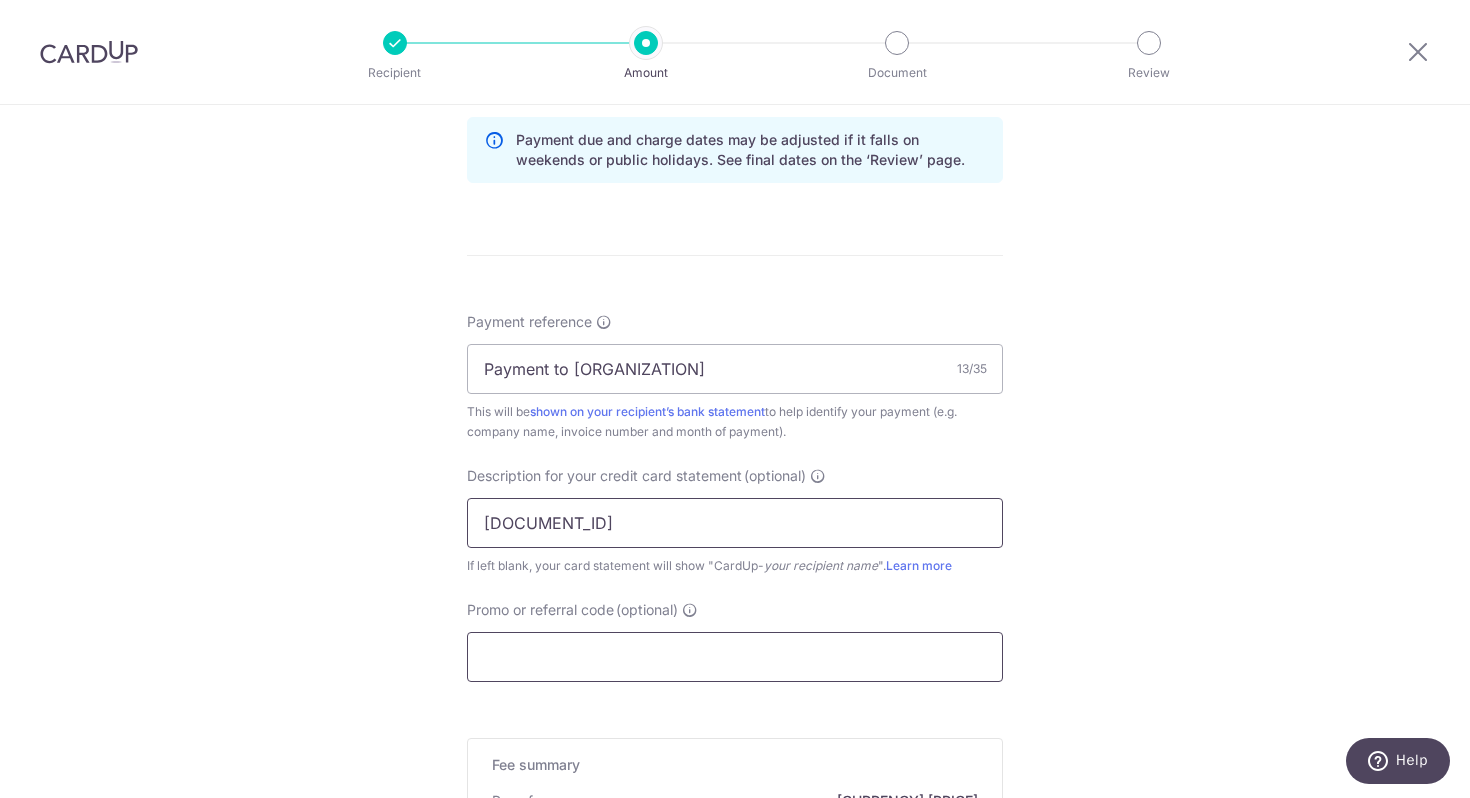 type on "IN2025-00976" 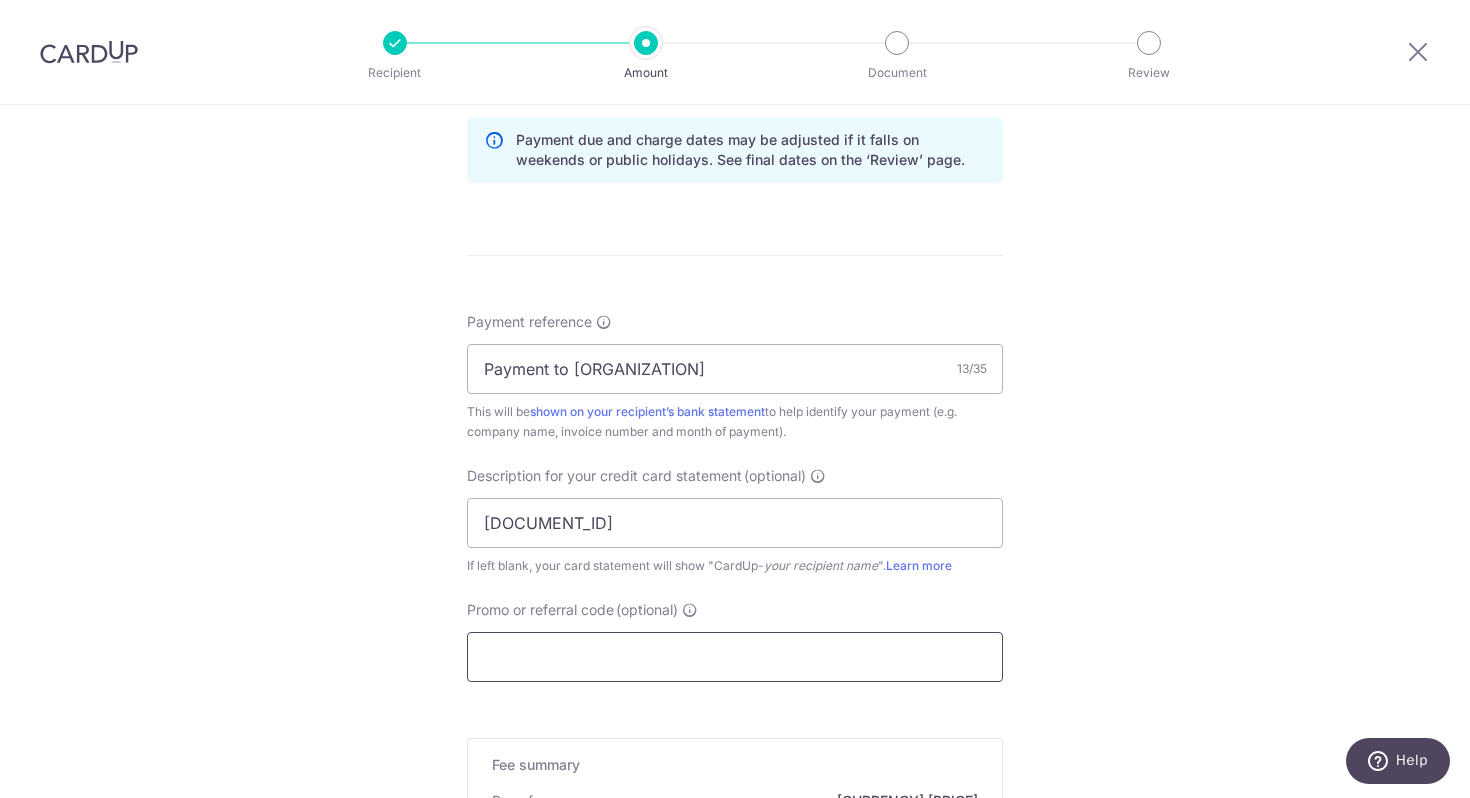 click on "Promo or referral code
(optional)" at bounding box center (735, 657) 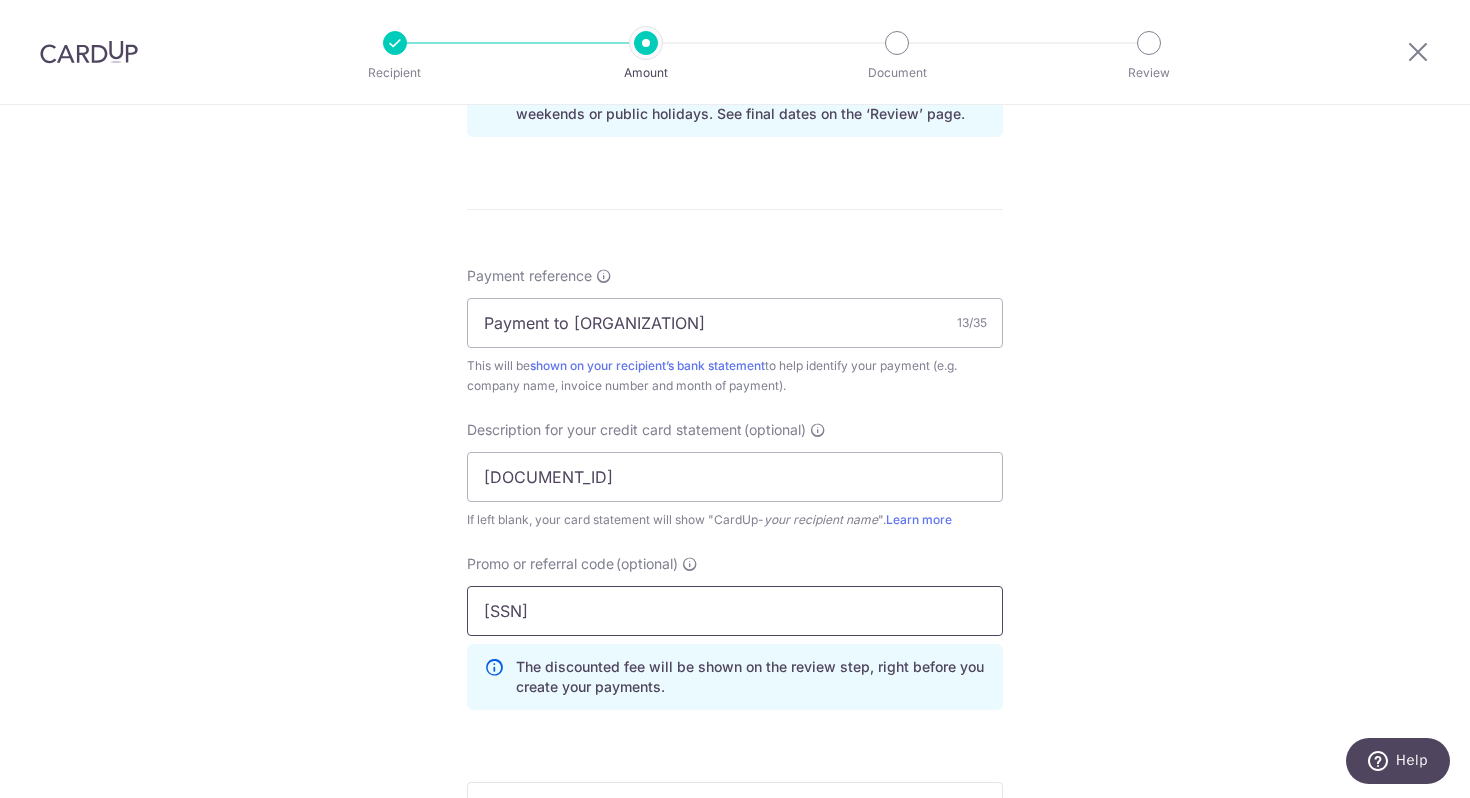 scroll, scrollTop: 1519, scrollLeft: 0, axis: vertical 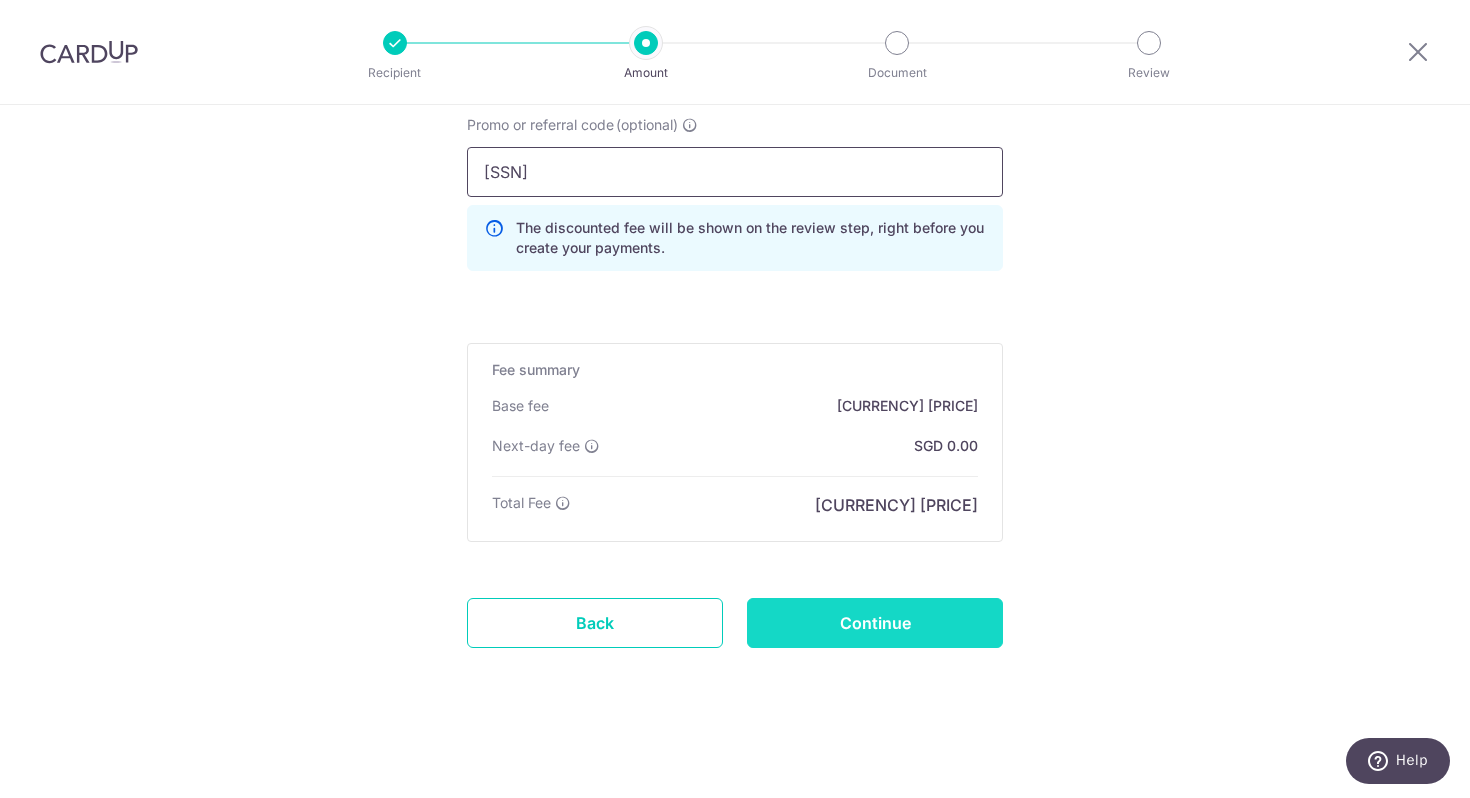 type on "SS177" 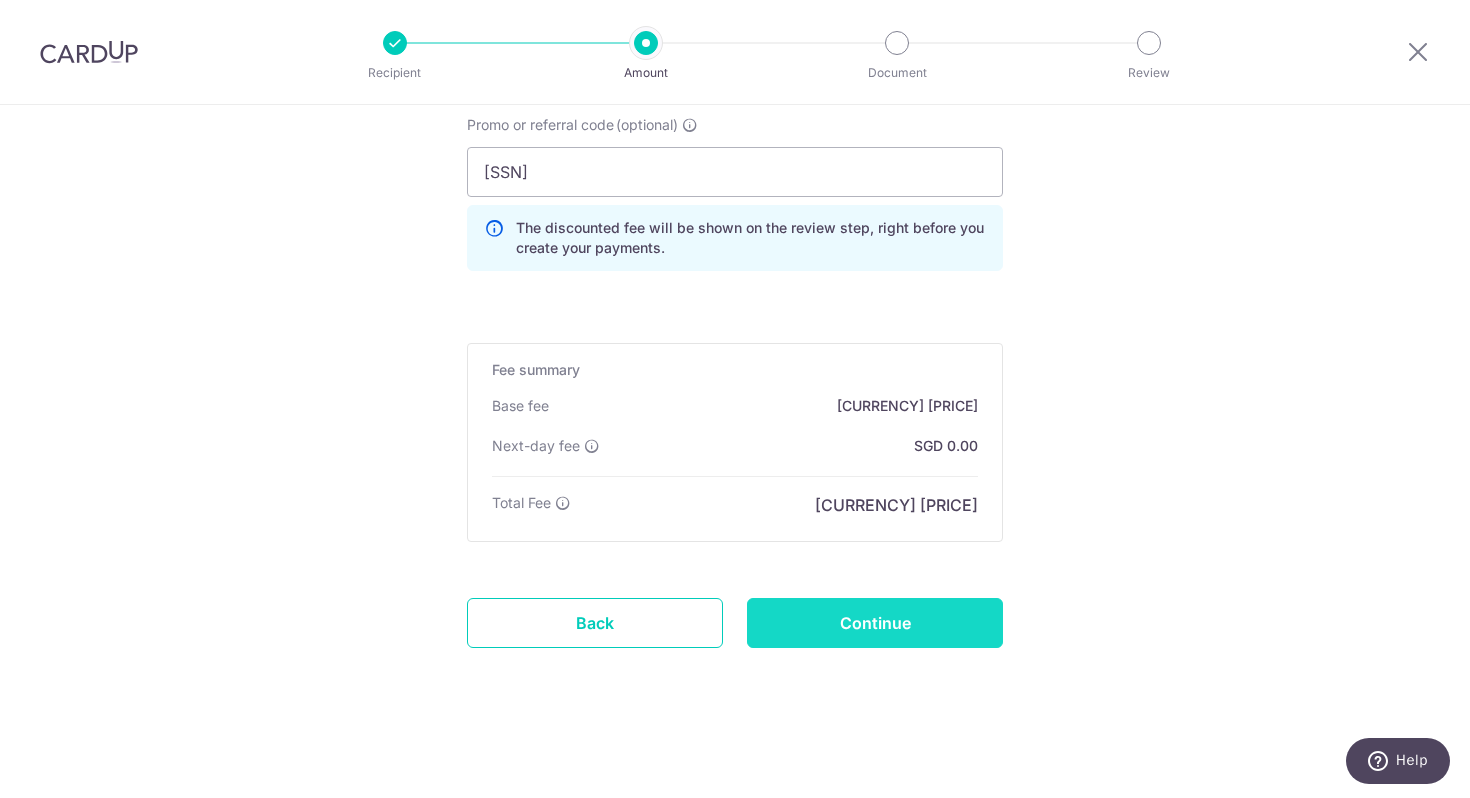 click on "Continue" at bounding box center (875, 623) 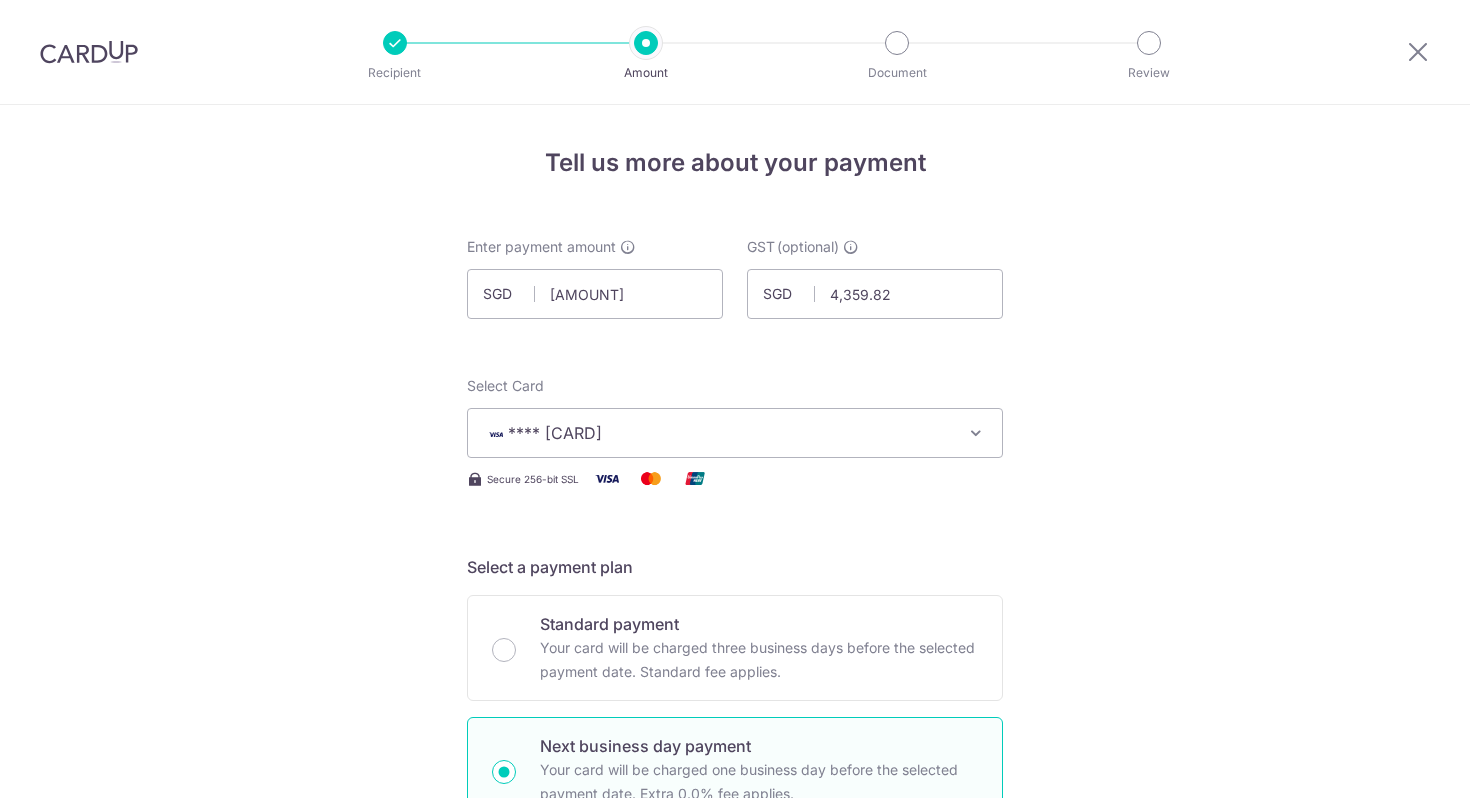scroll, scrollTop: 0, scrollLeft: 0, axis: both 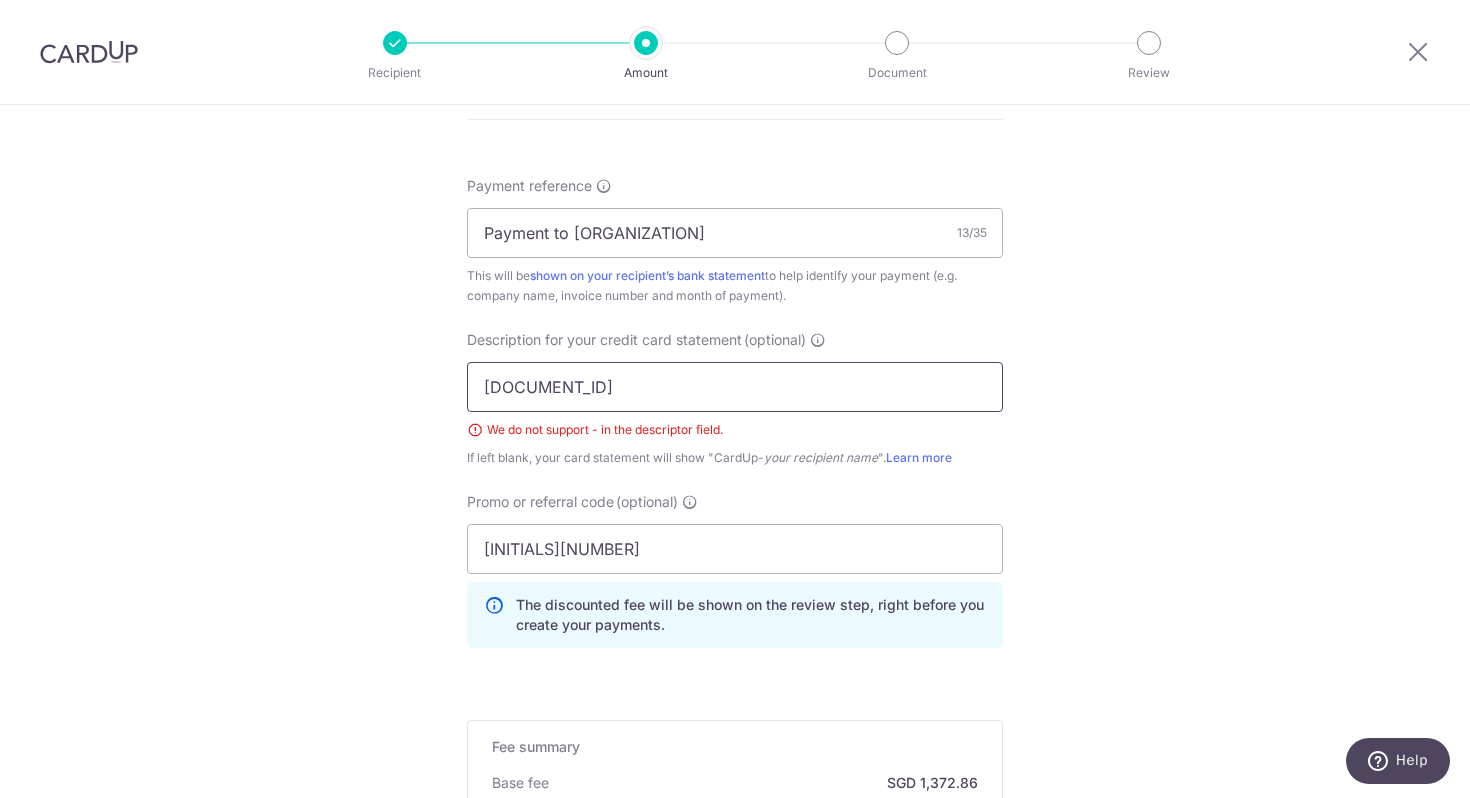 click on "[DOCUMENT_ID]" at bounding box center [735, 387] 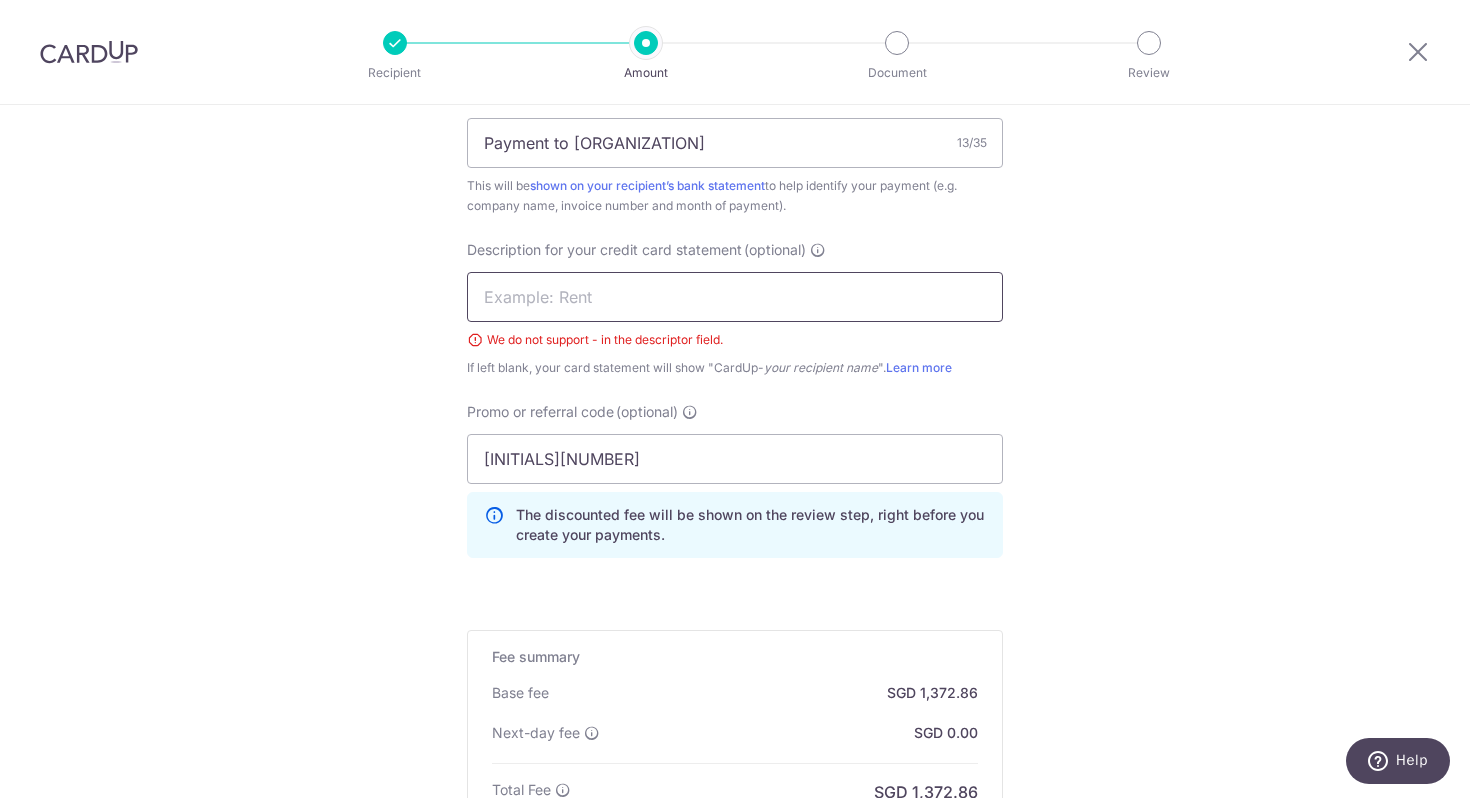 scroll, scrollTop: 1488, scrollLeft: 0, axis: vertical 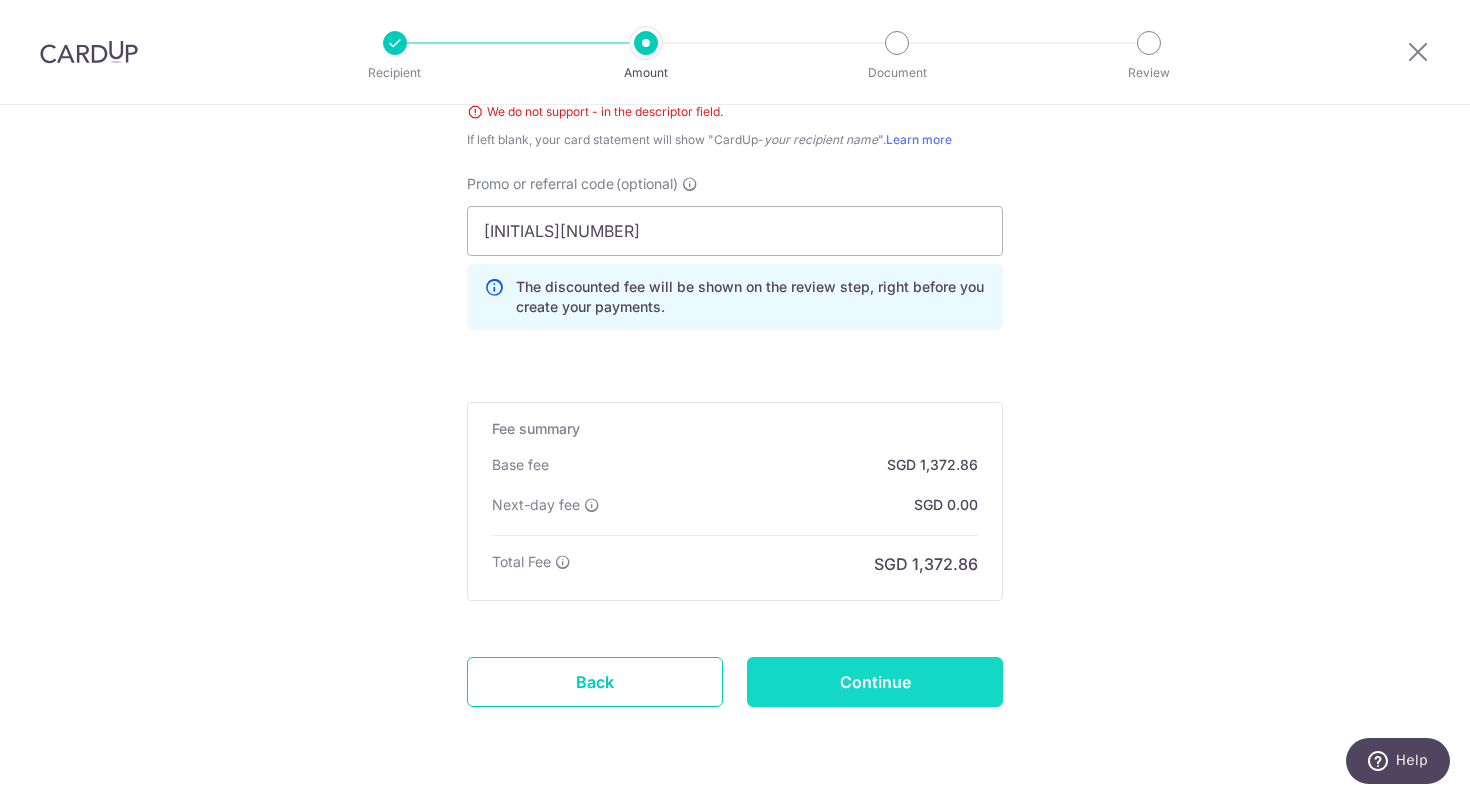 type 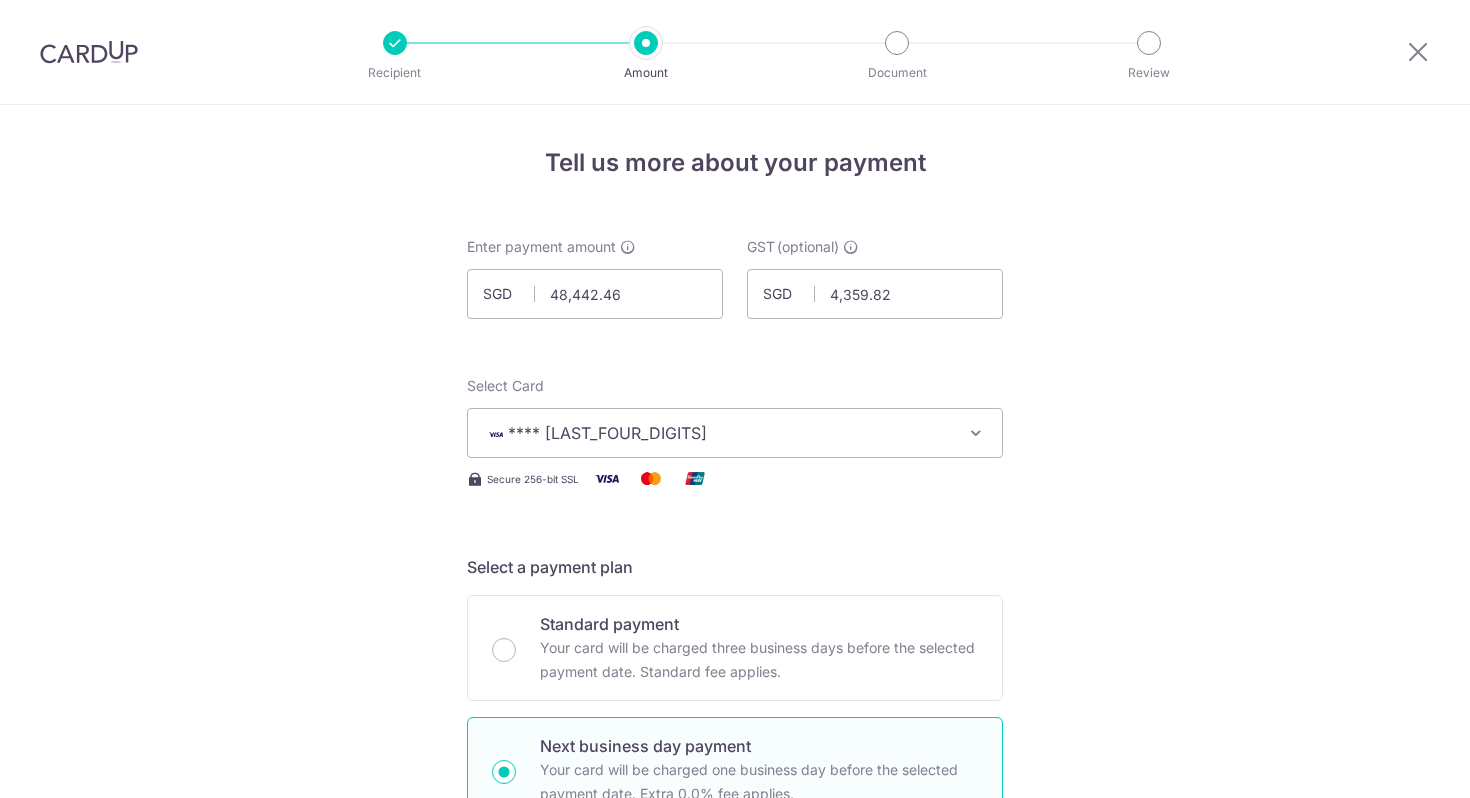 scroll, scrollTop: 0, scrollLeft: 0, axis: both 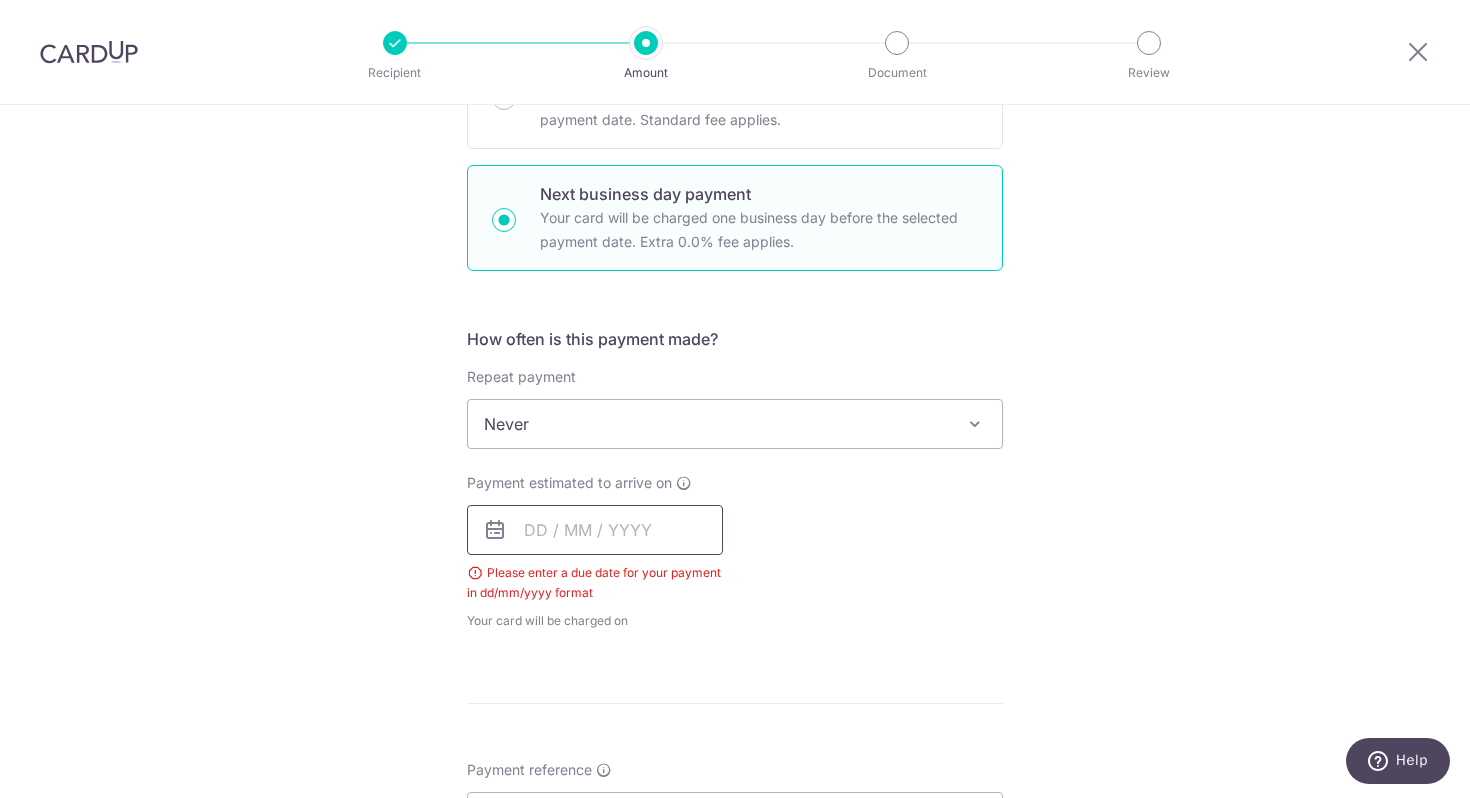 click at bounding box center (595, 530) 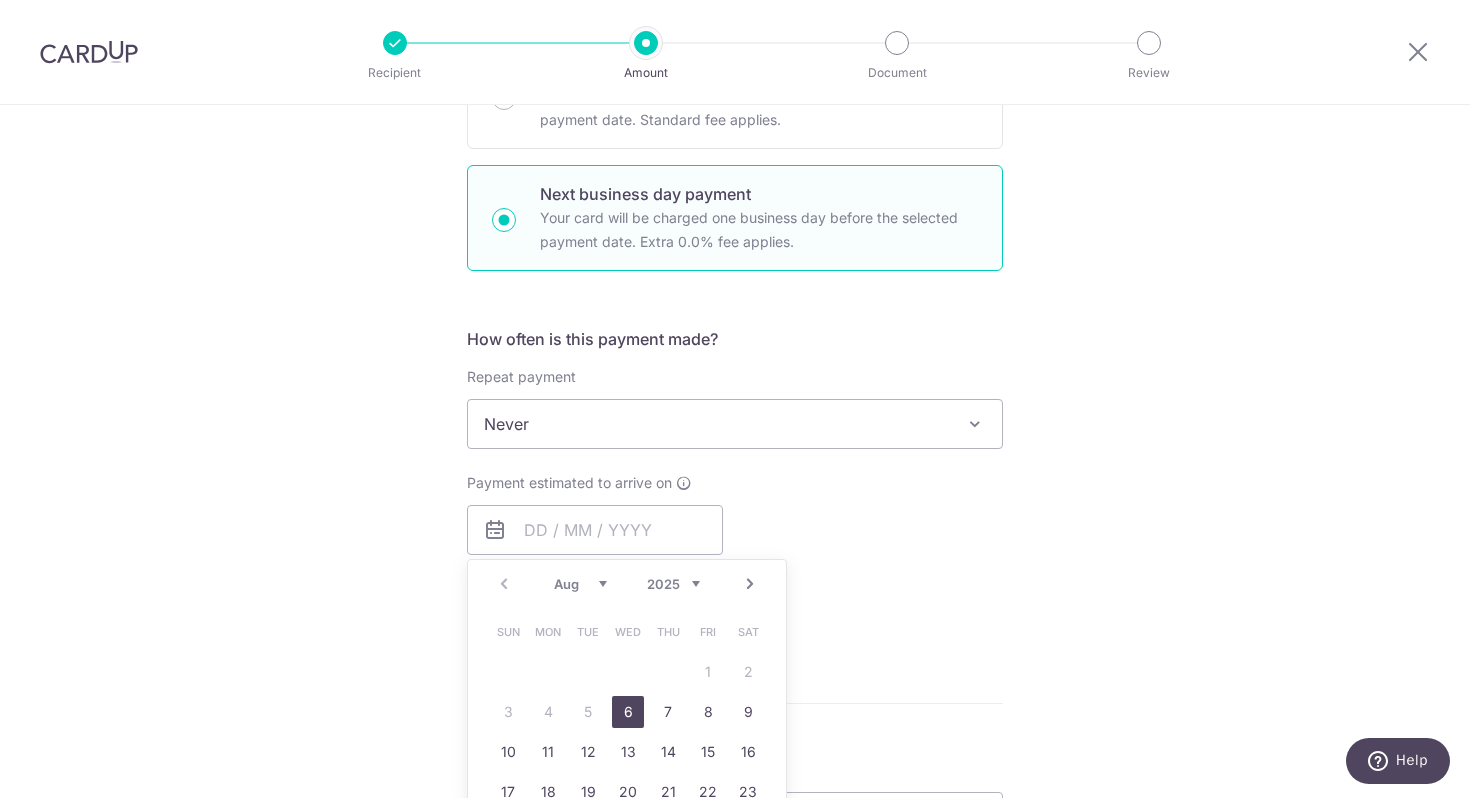 click on "6" at bounding box center (628, 712) 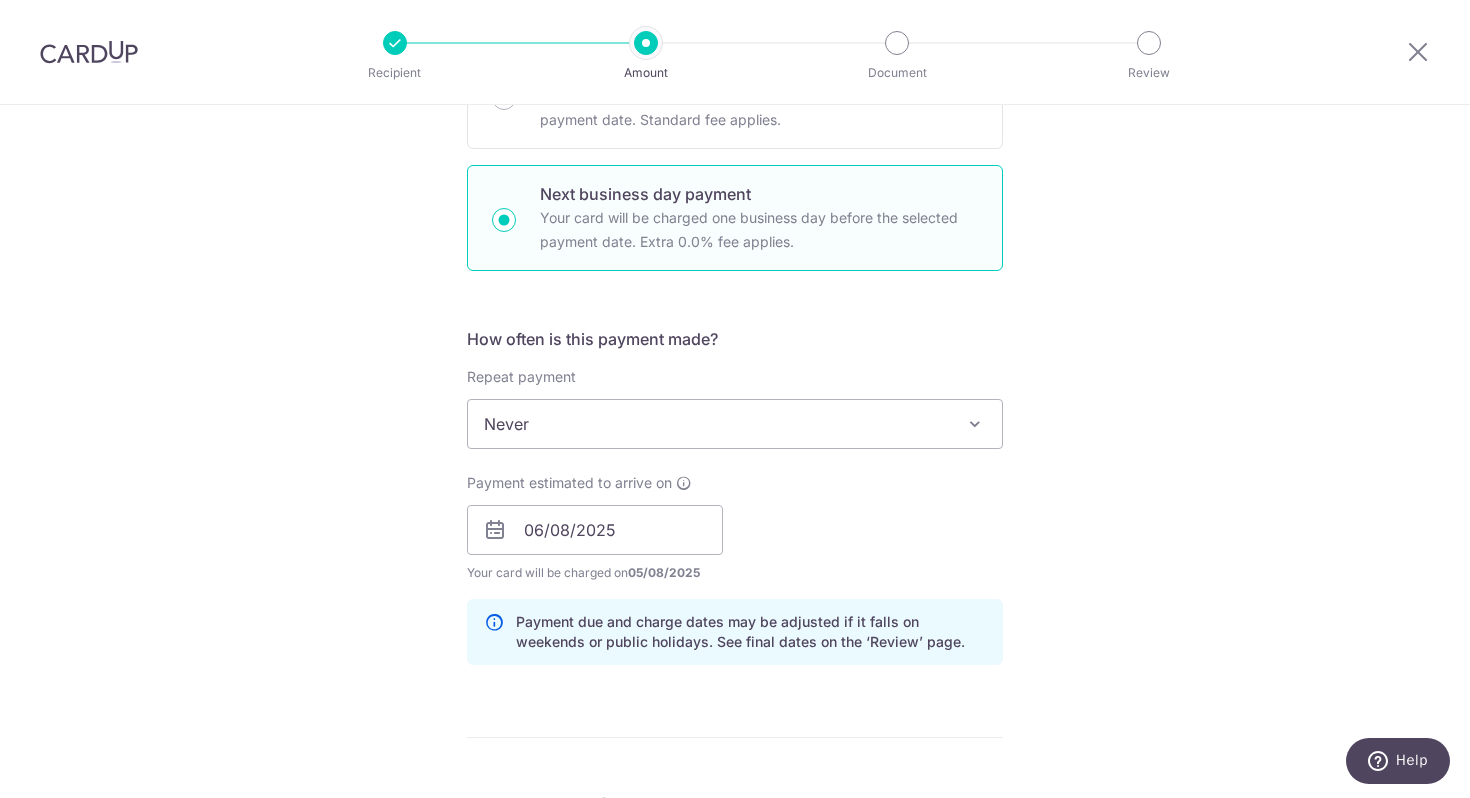 scroll, scrollTop: 1519, scrollLeft: 0, axis: vertical 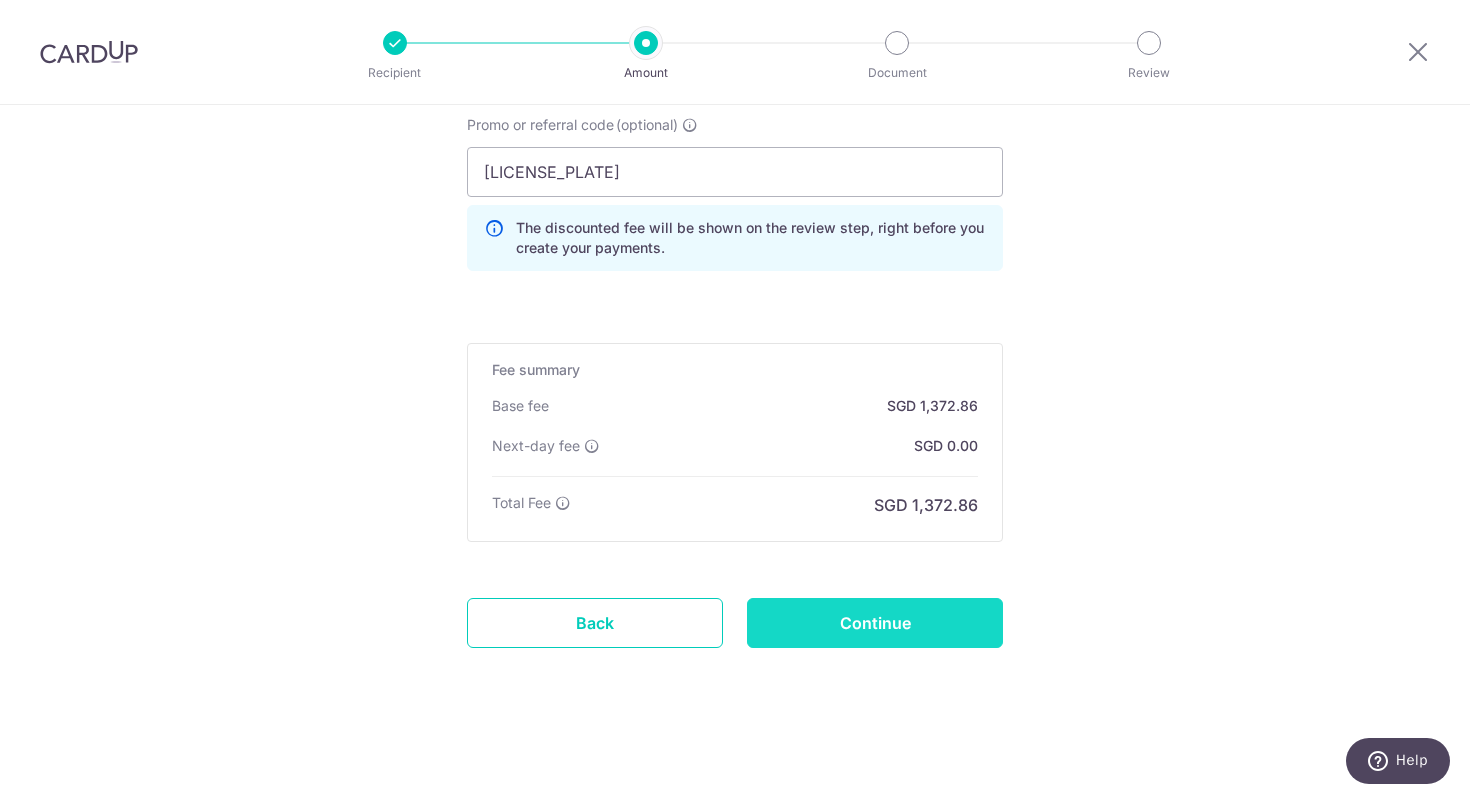 click on "Continue" at bounding box center (875, 623) 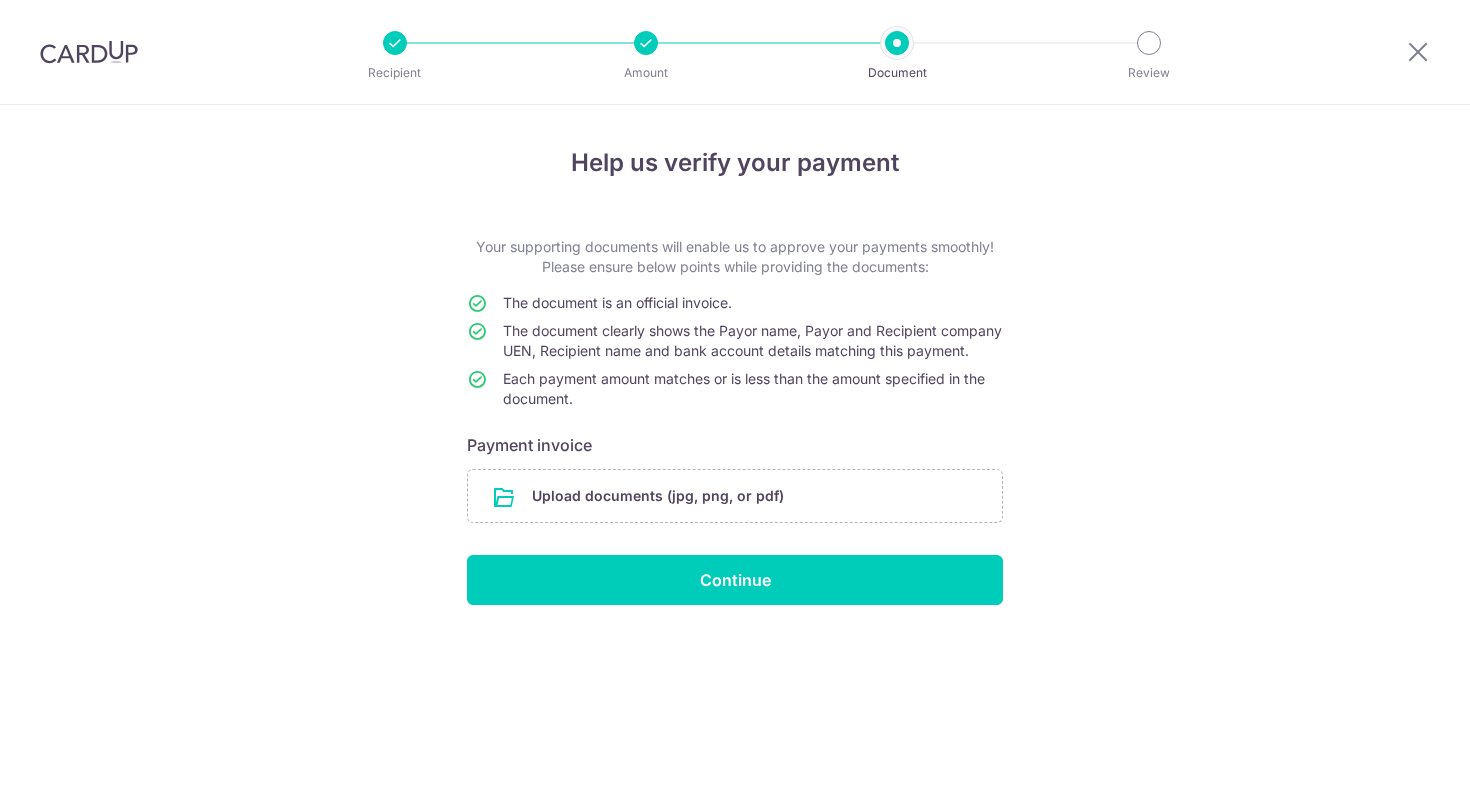 scroll, scrollTop: 0, scrollLeft: 0, axis: both 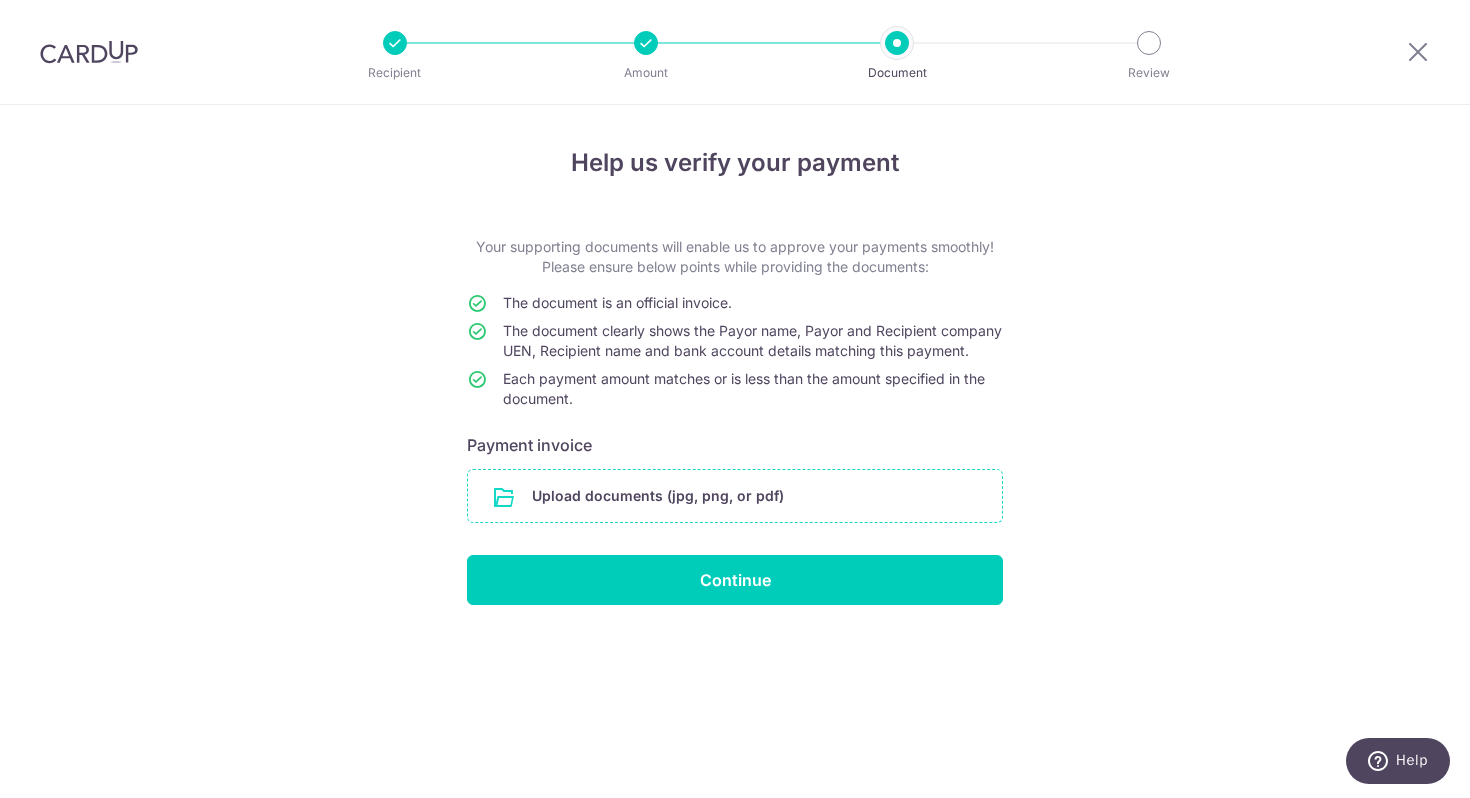 click at bounding box center [735, 496] 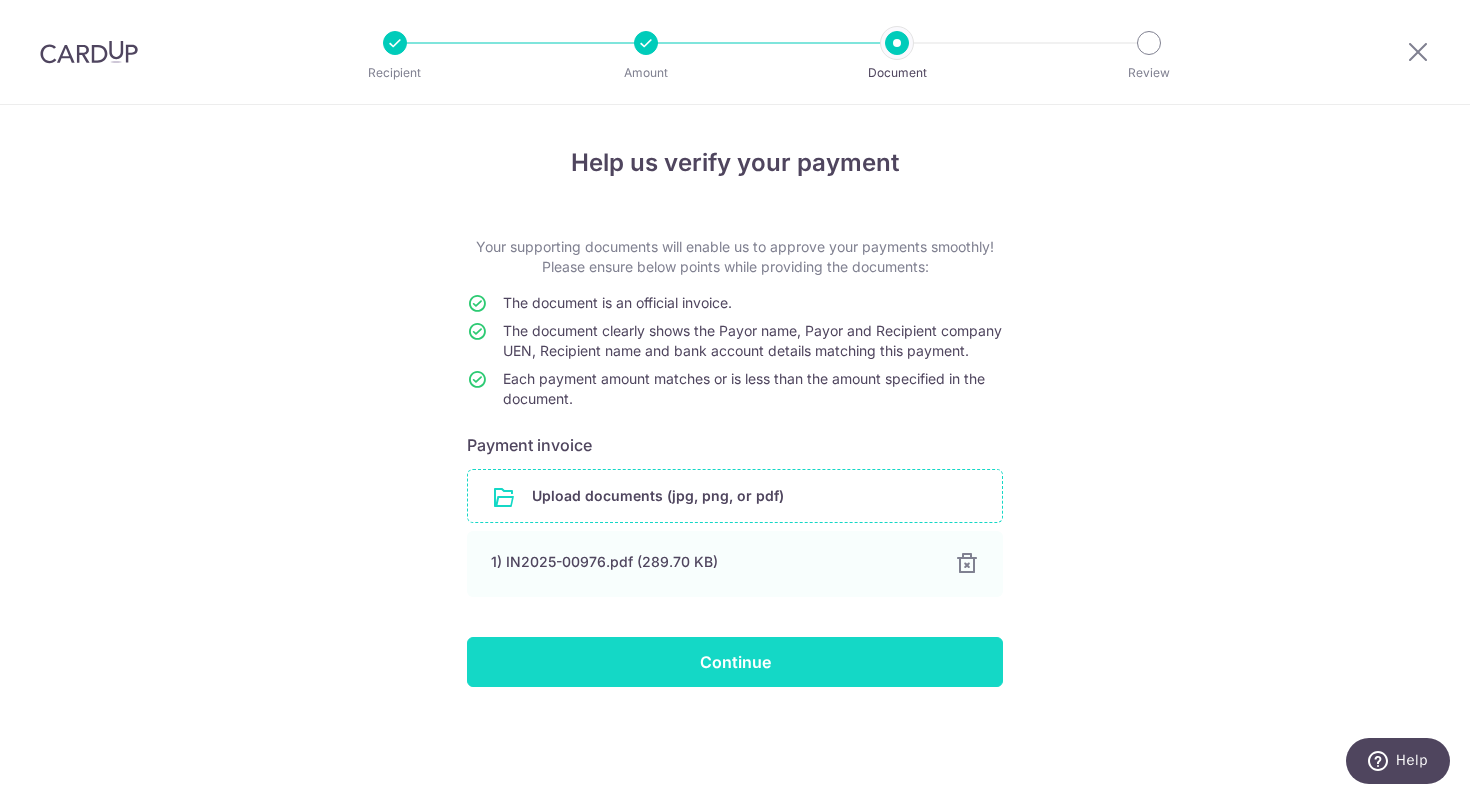 click on "Continue" at bounding box center [735, 662] 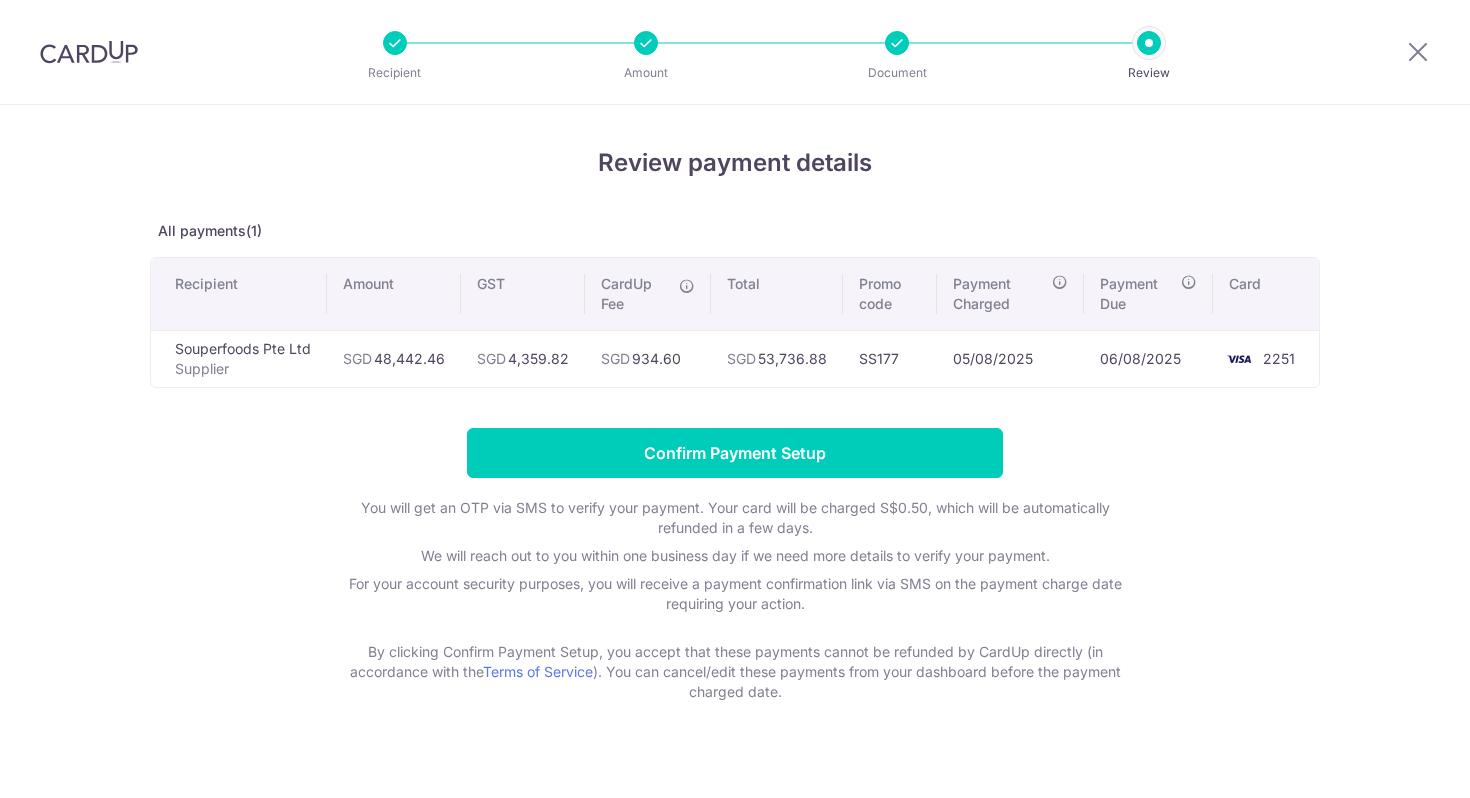 scroll, scrollTop: 0, scrollLeft: 0, axis: both 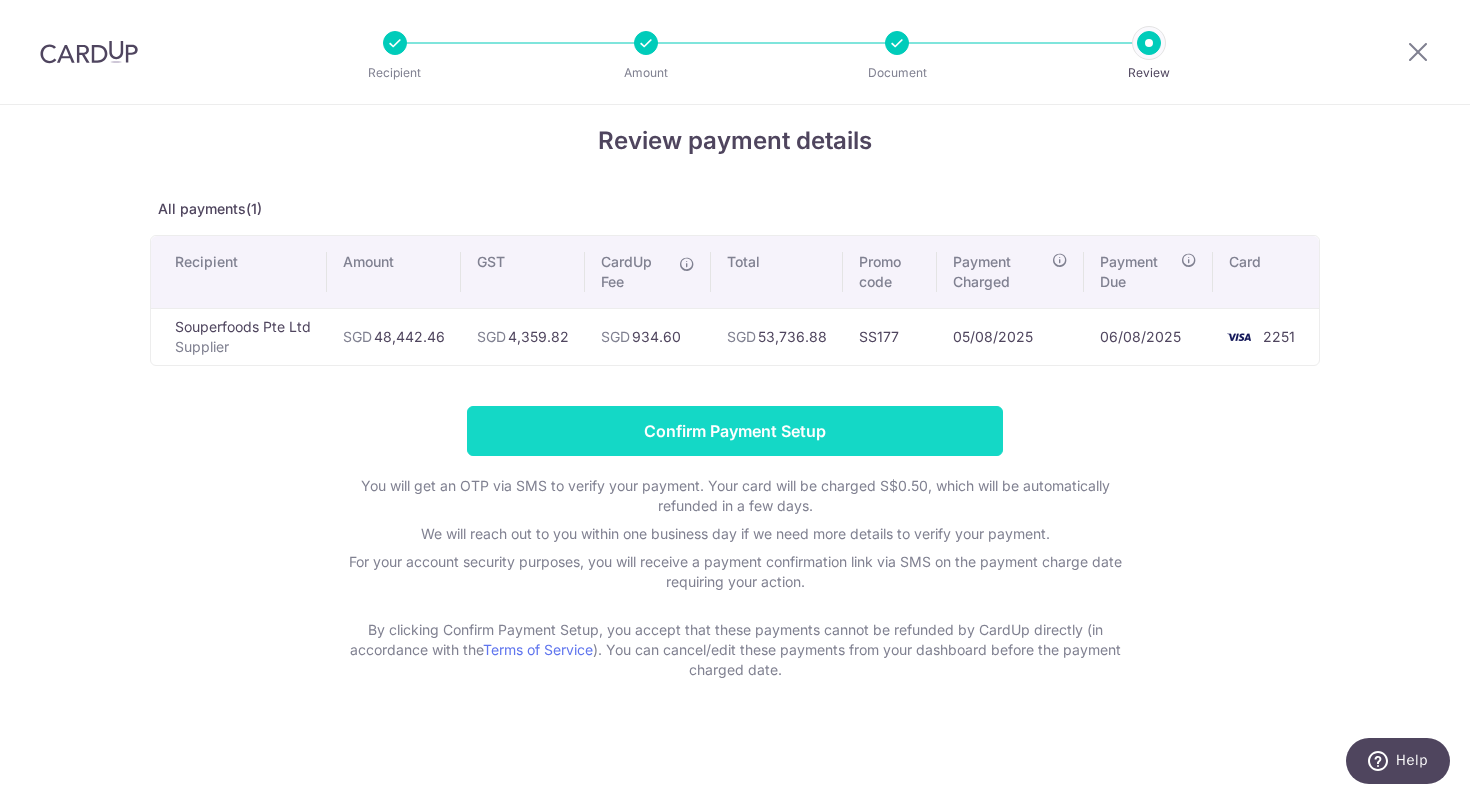 click on "Confirm Payment Setup" at bounding box center [735, 431] 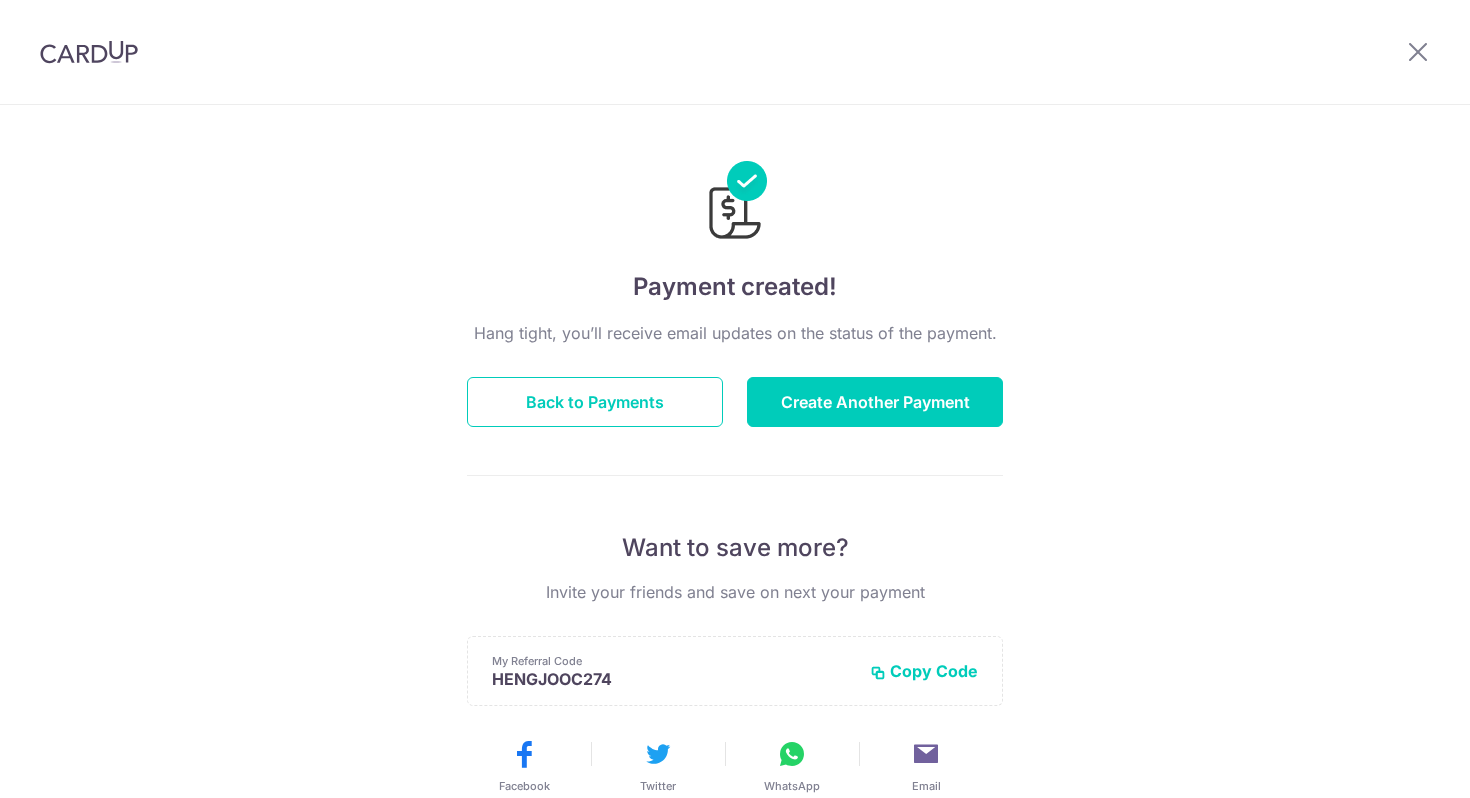 scroll, scrollTop: 0, scrollLeft: 0, axis: both 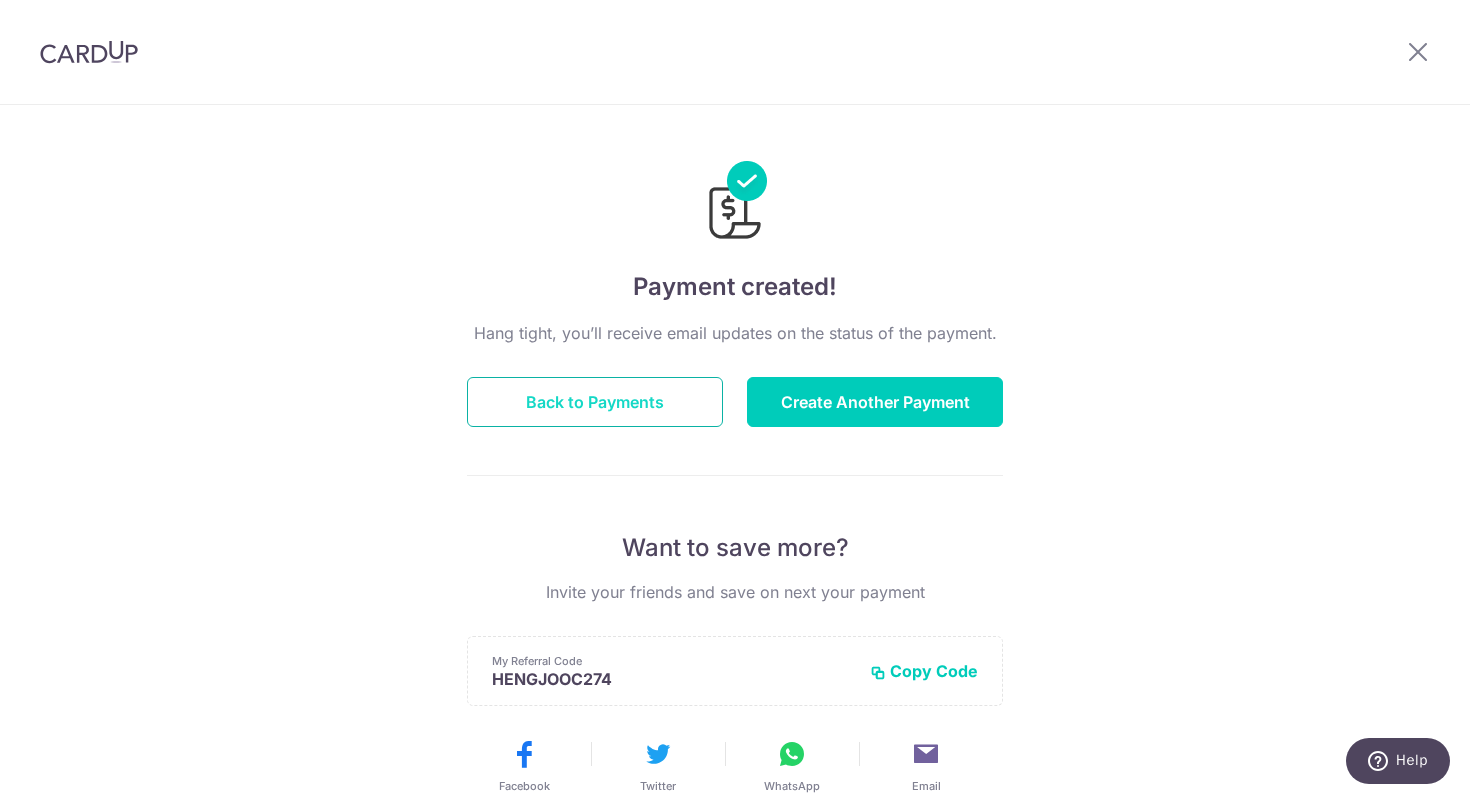 click on "Back to Payments" at bounding box center [595, 402] 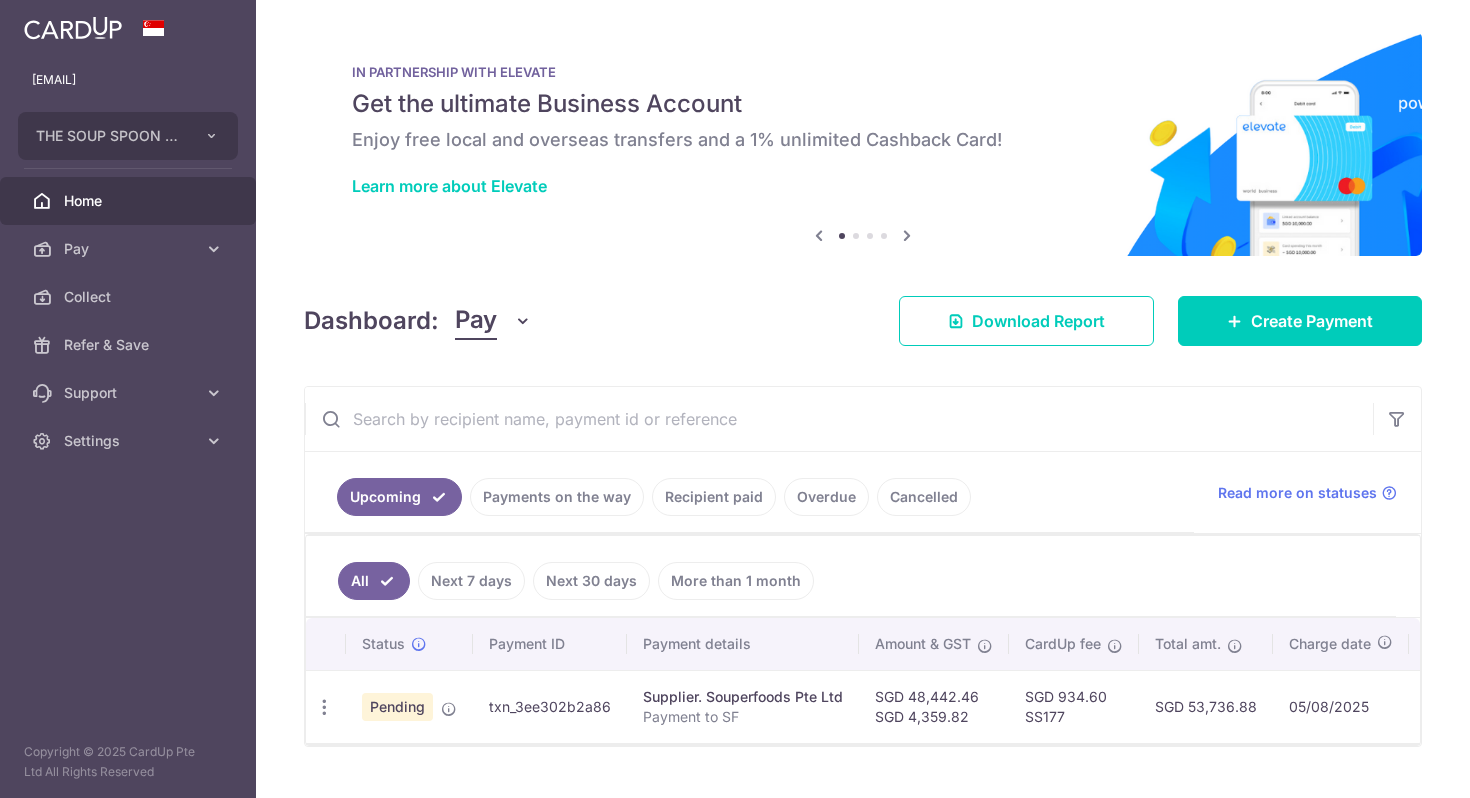 scroll, scrollTop: 0, scrollLeft: 0, axis: both 